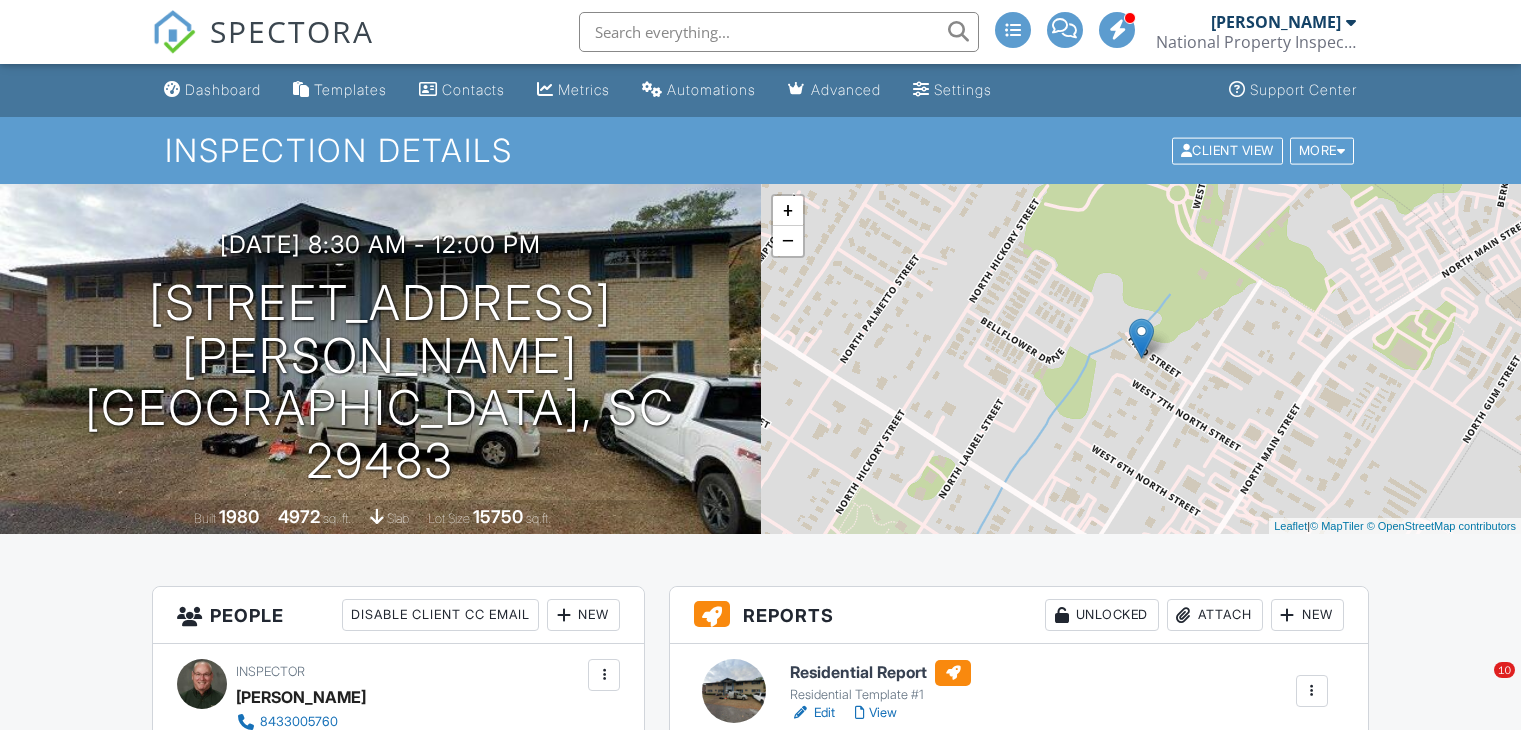 scroll, scrollTop: 100, scrollLeft: 0, axis: vertical 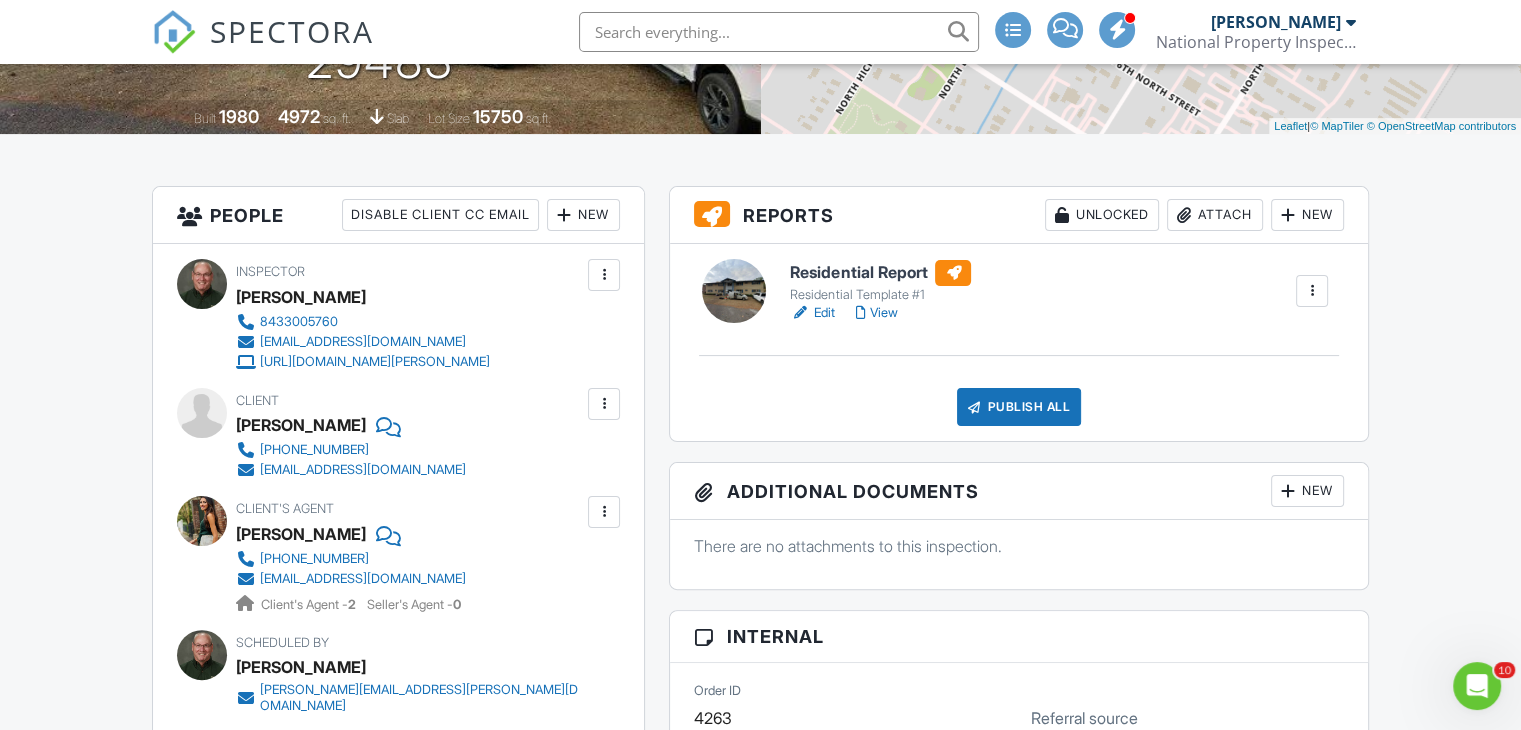 click on "Edit" at bounding box center (812, 313) 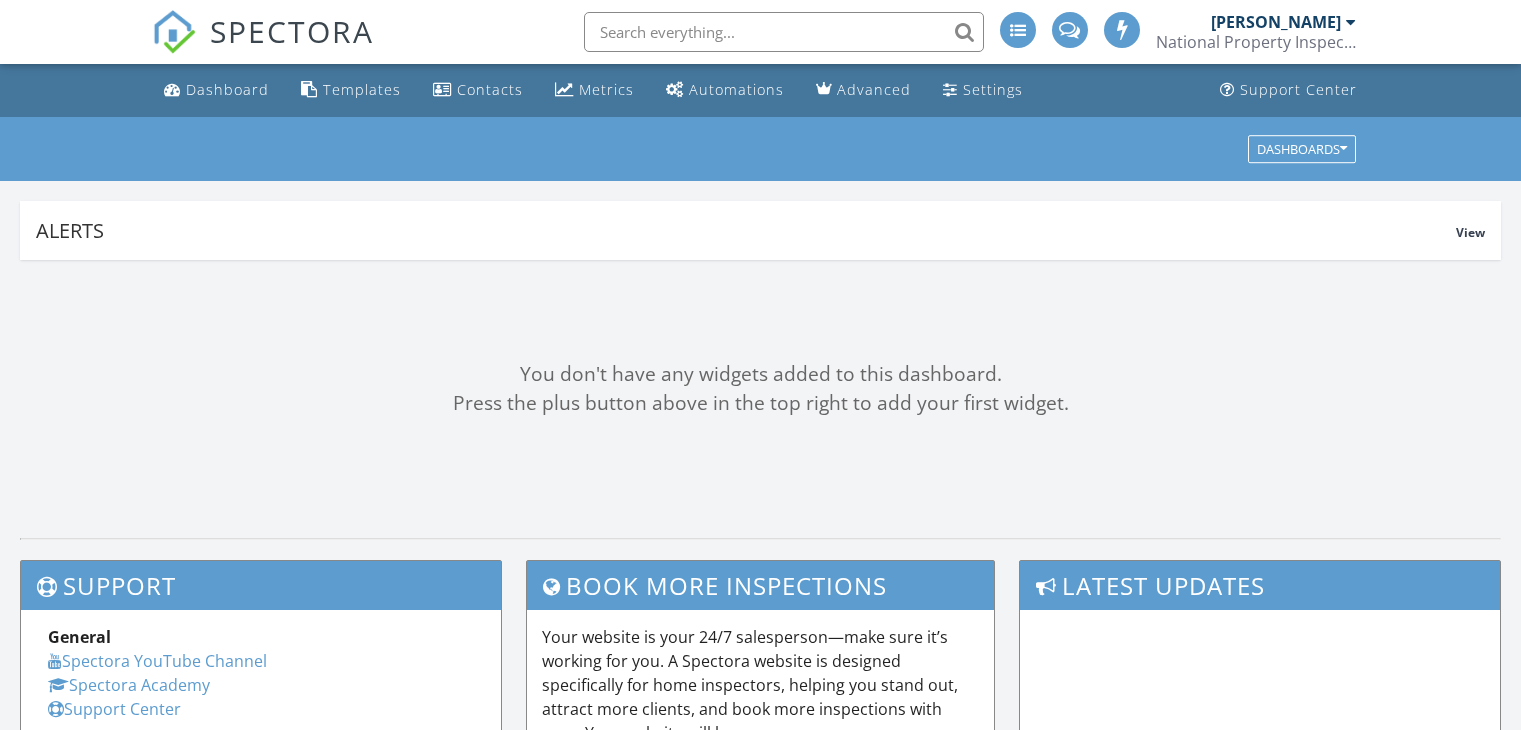 scroll, scrollTop: 0, scrollLeft: 0, axis: both 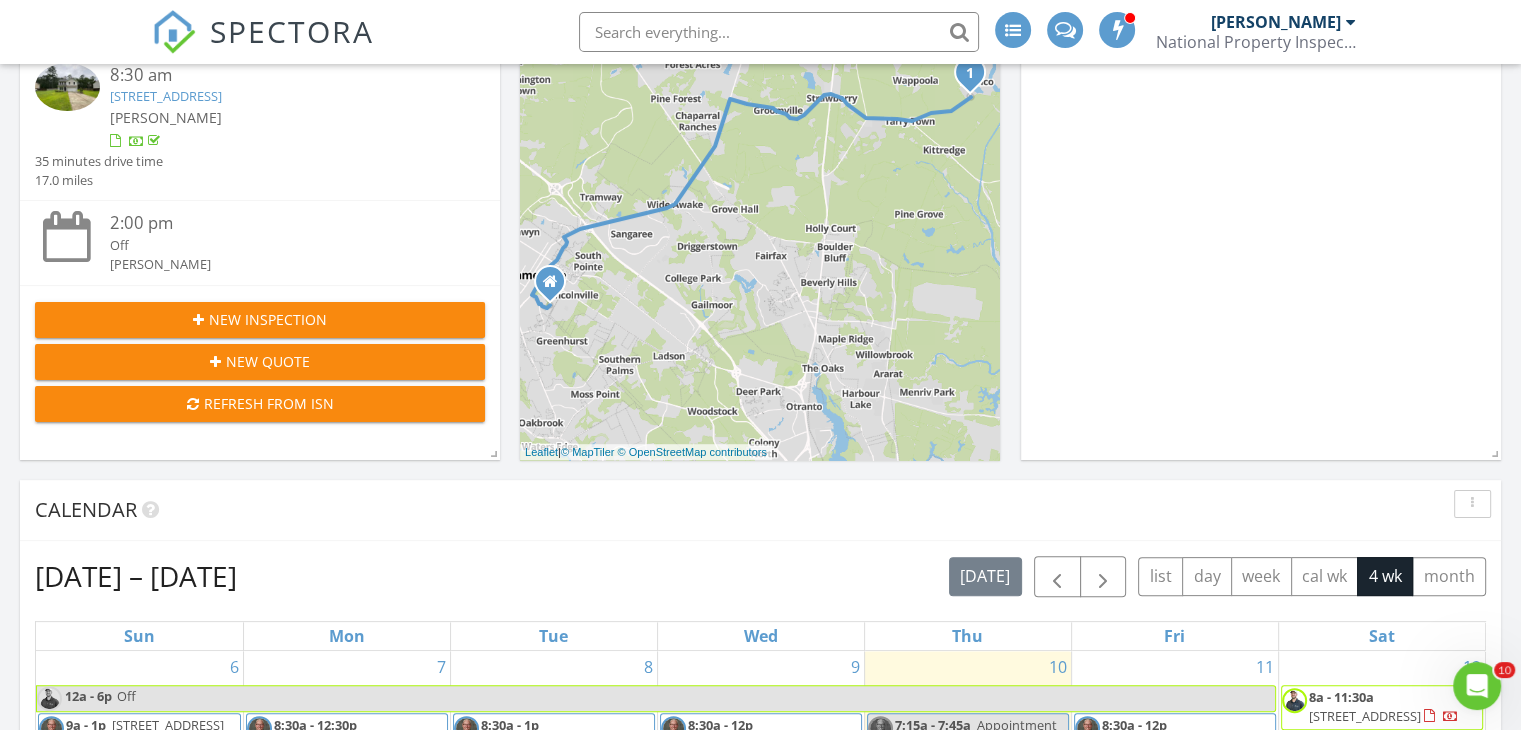 click on "New Inspection" at bounding box center [268, 319] 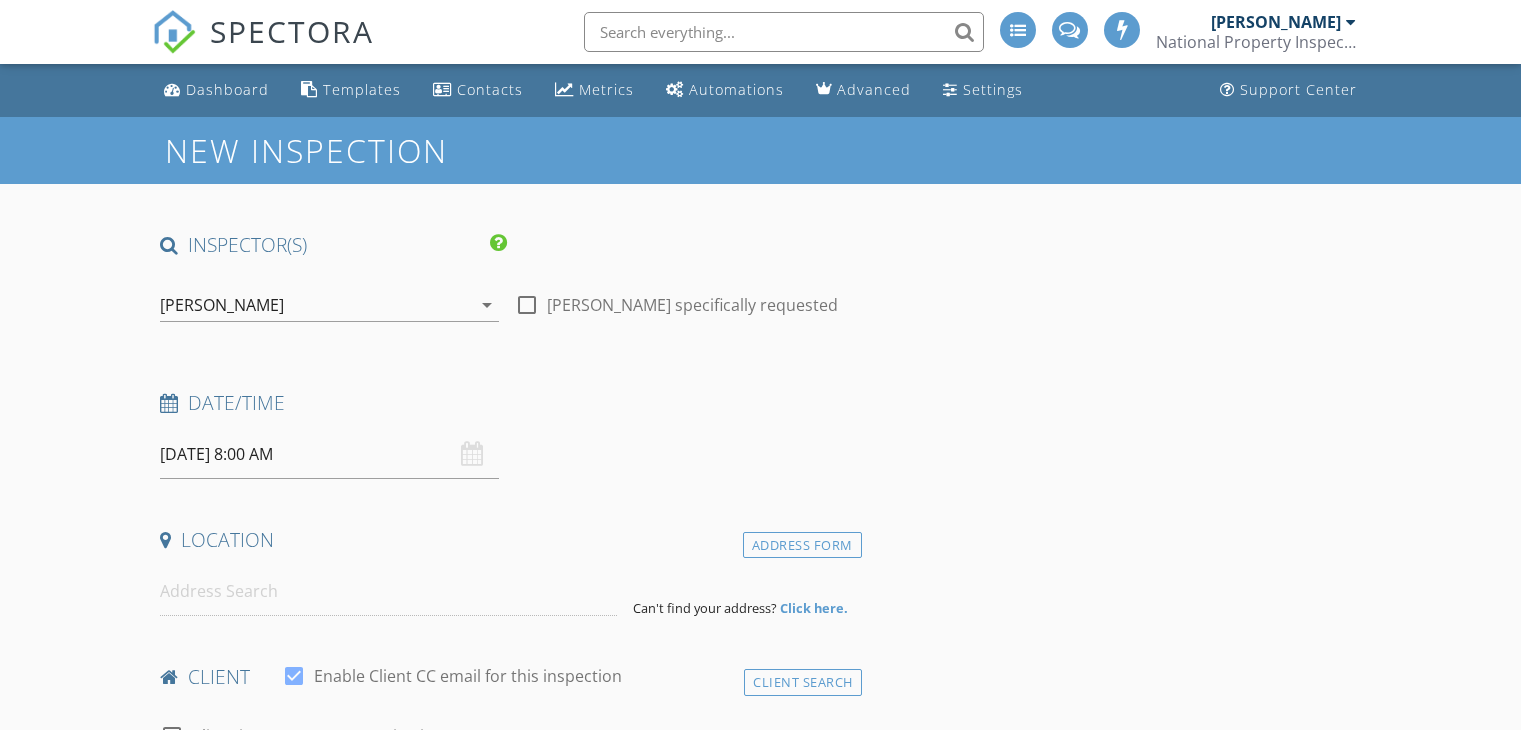 select on "6" 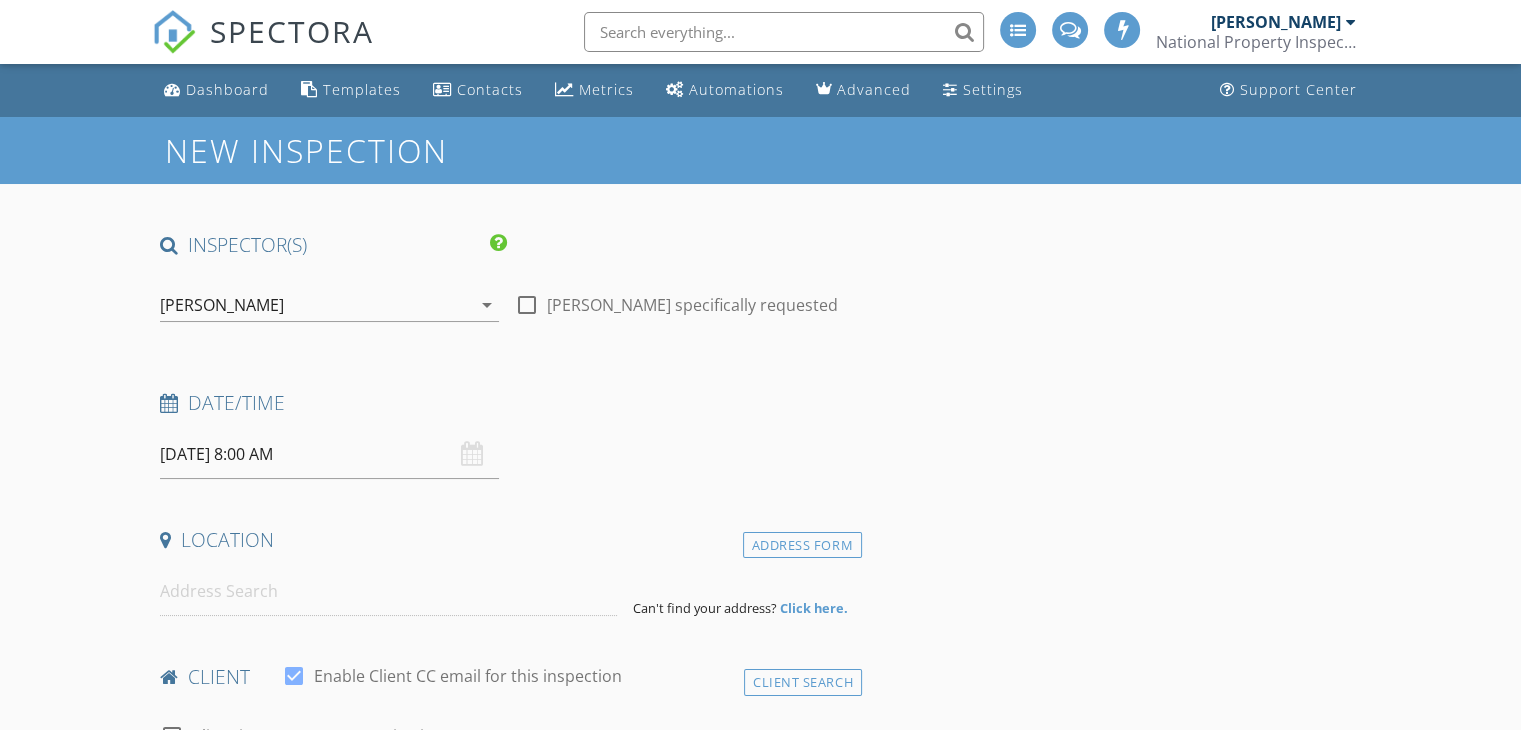 scroll, scrollTop: 0, scrollLeft: 0, axis: both 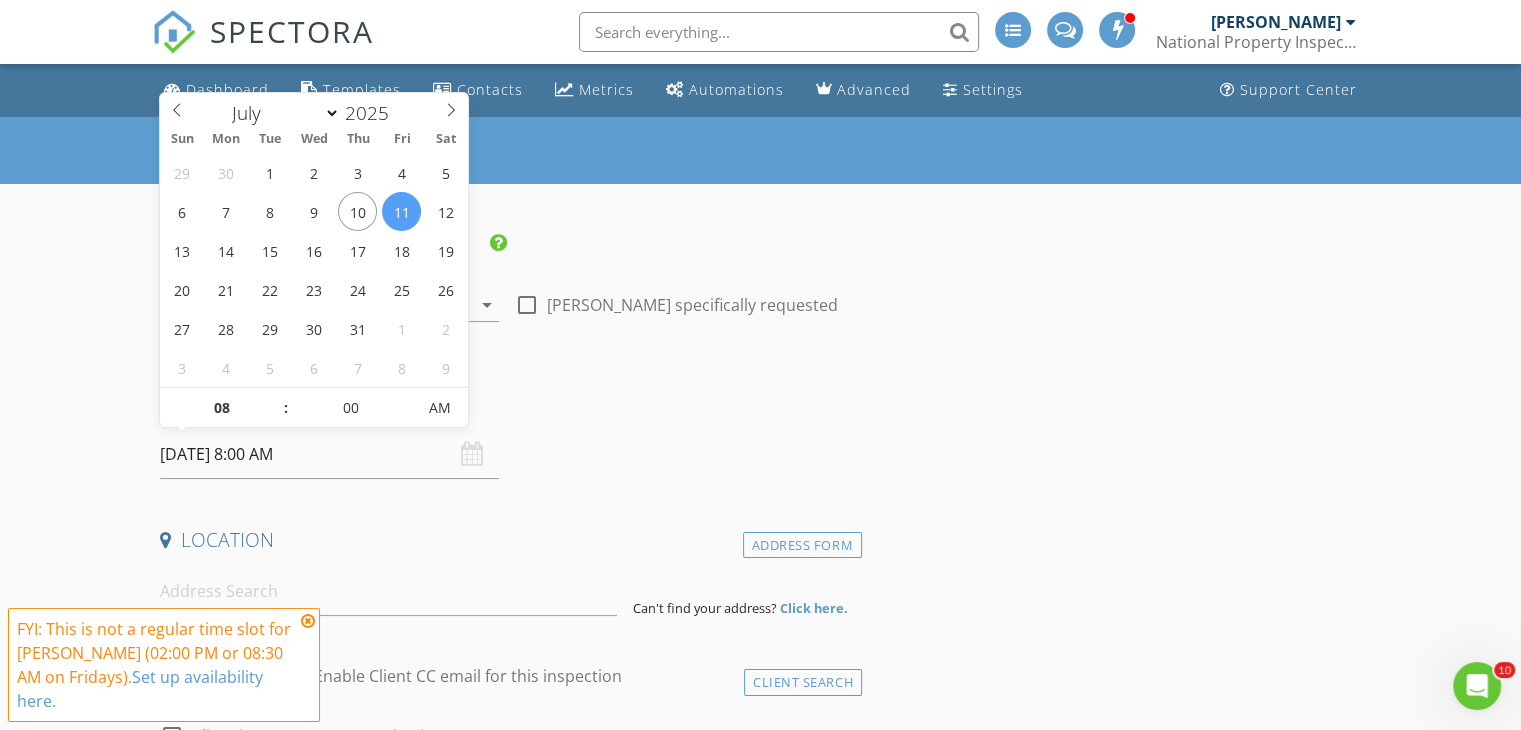click on "07/11/2025 8:00 AM" at bounding box center (329, 454) 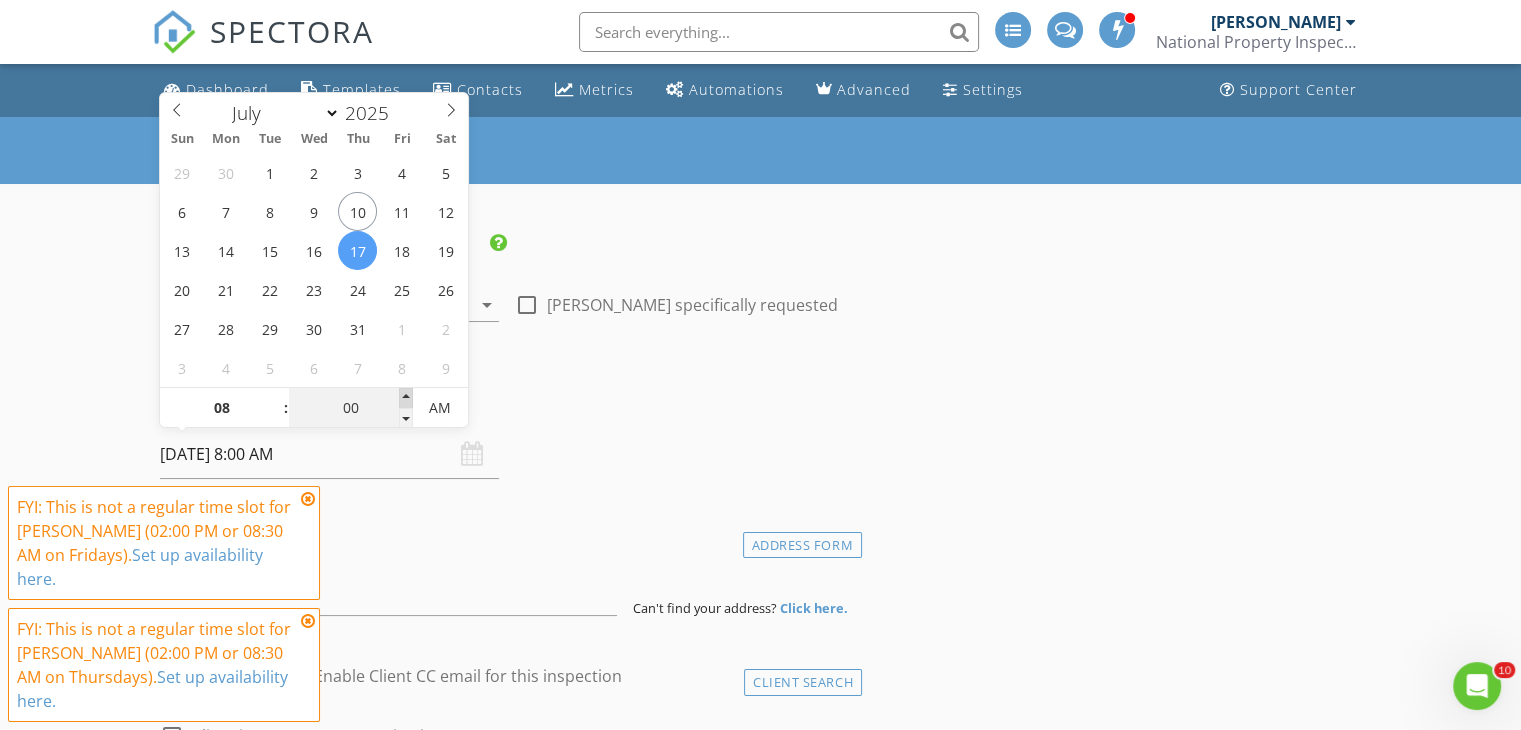 type on "07/17/2025 8:05 AM" 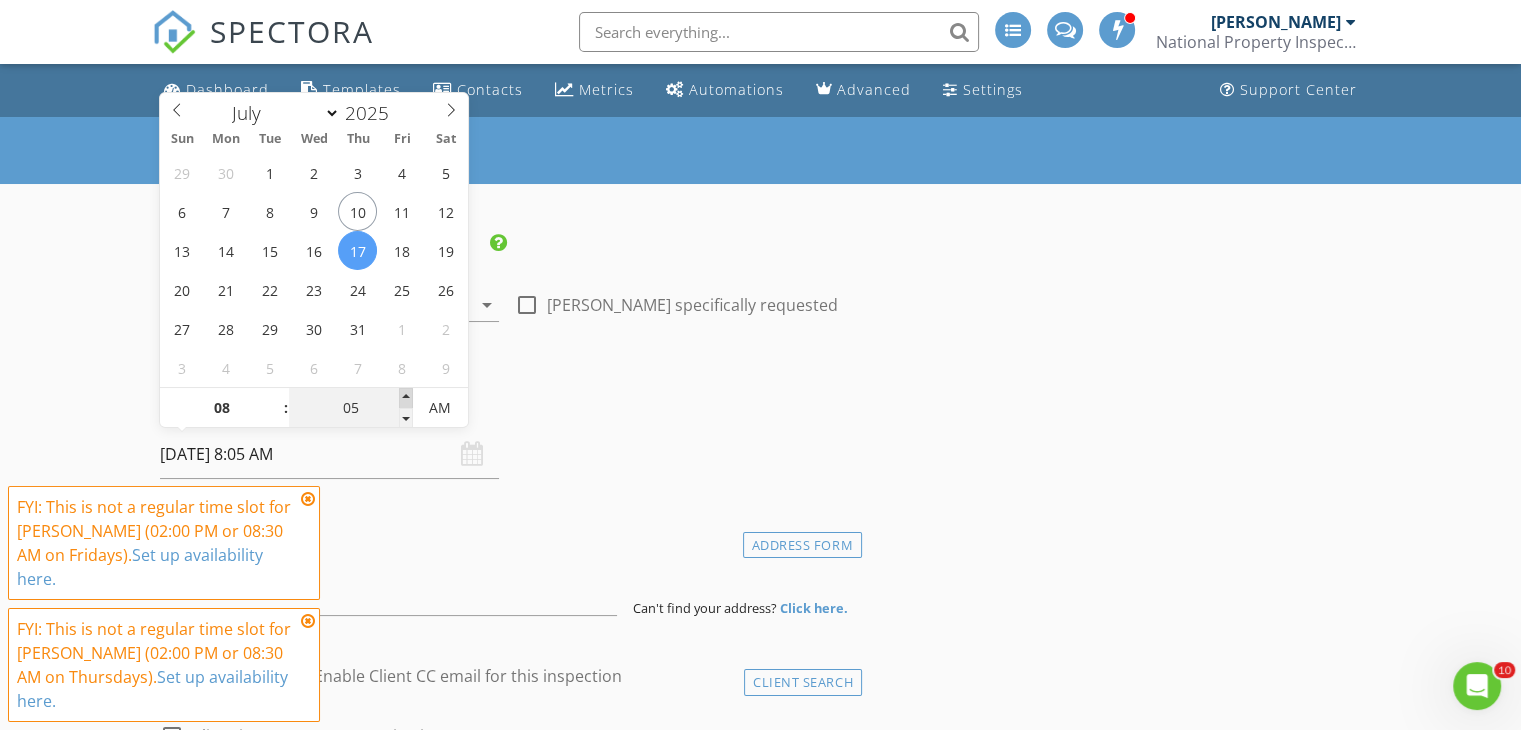 click at bounding box center (406, 398) 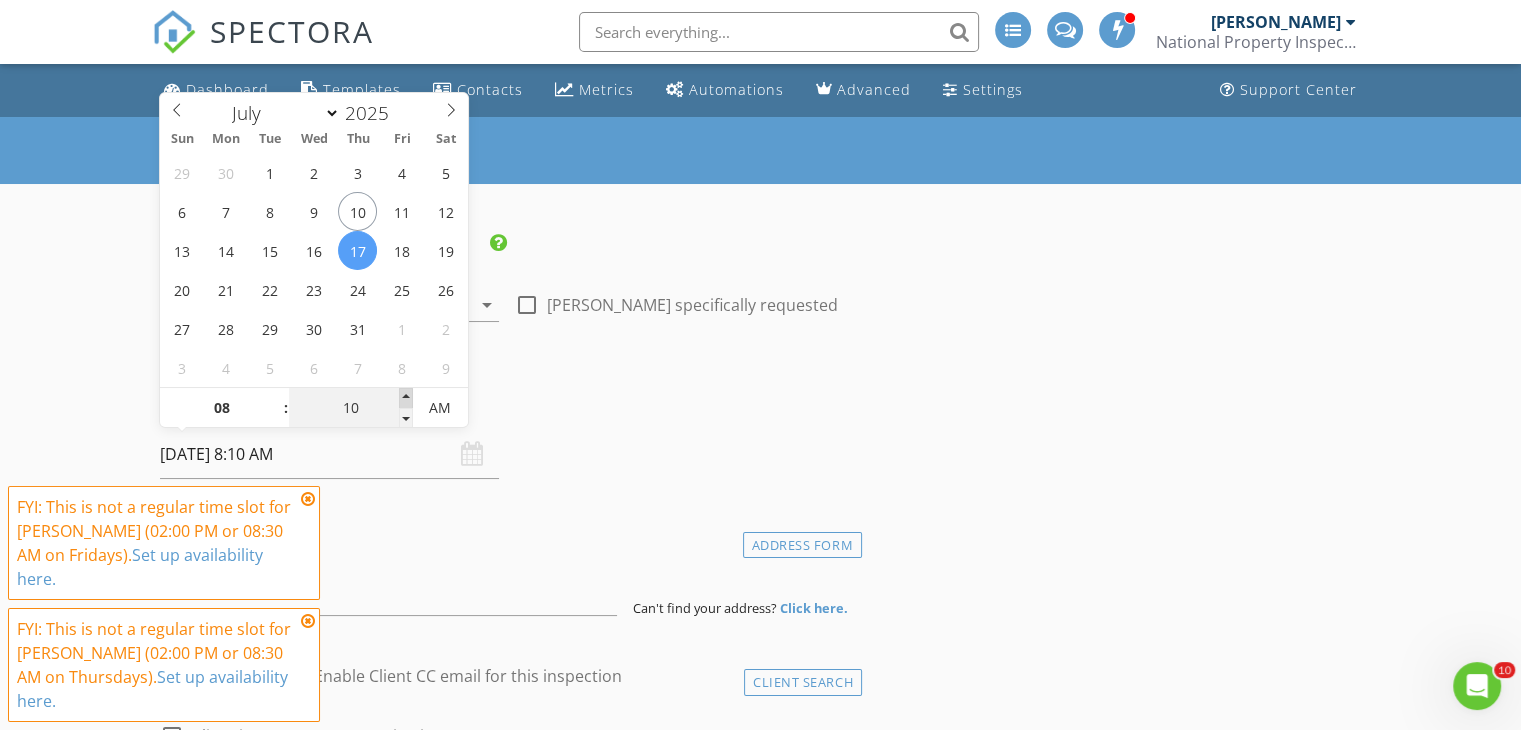 click at bounding box center (406, 398) 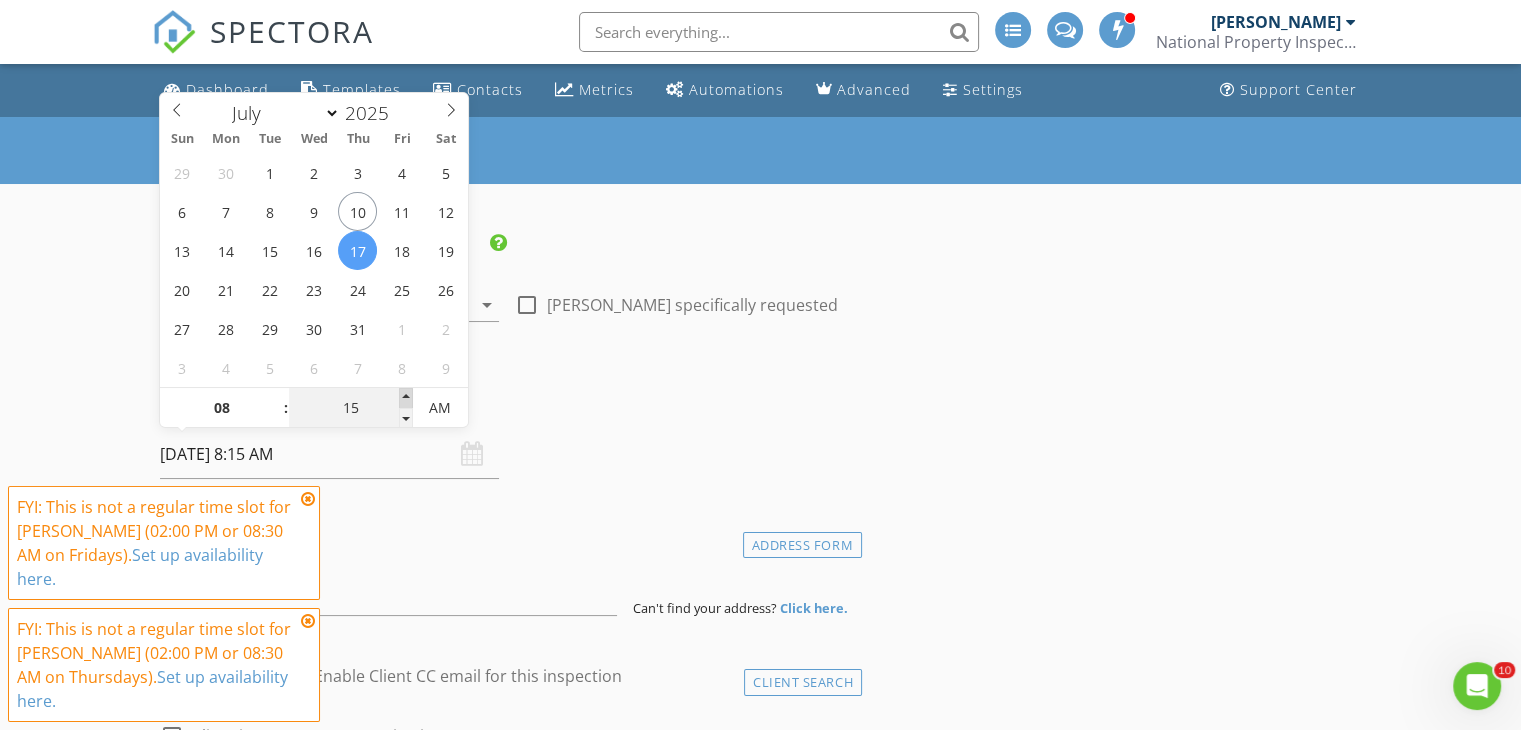 click at bounding box center (406, 398) 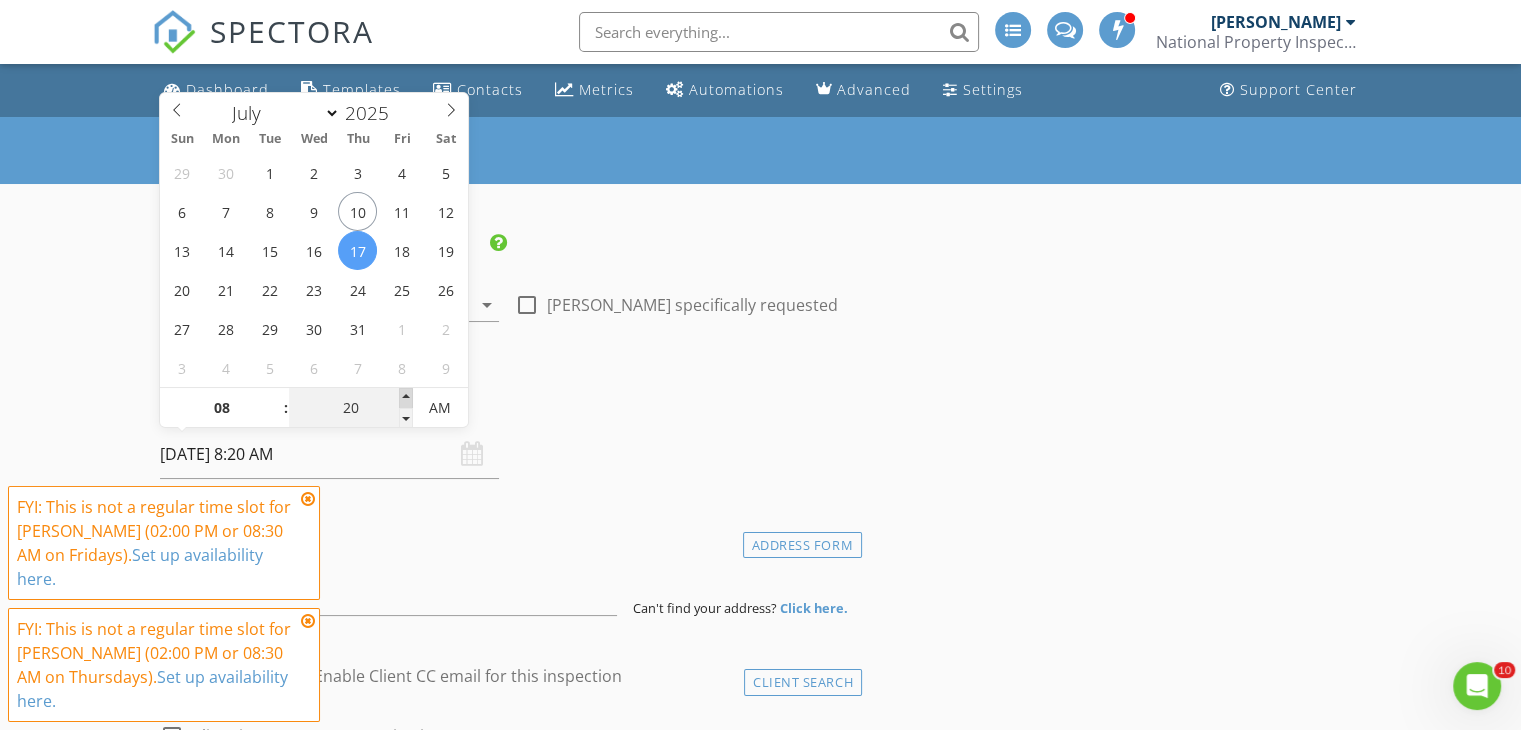 click at bounding box center (406, 398) 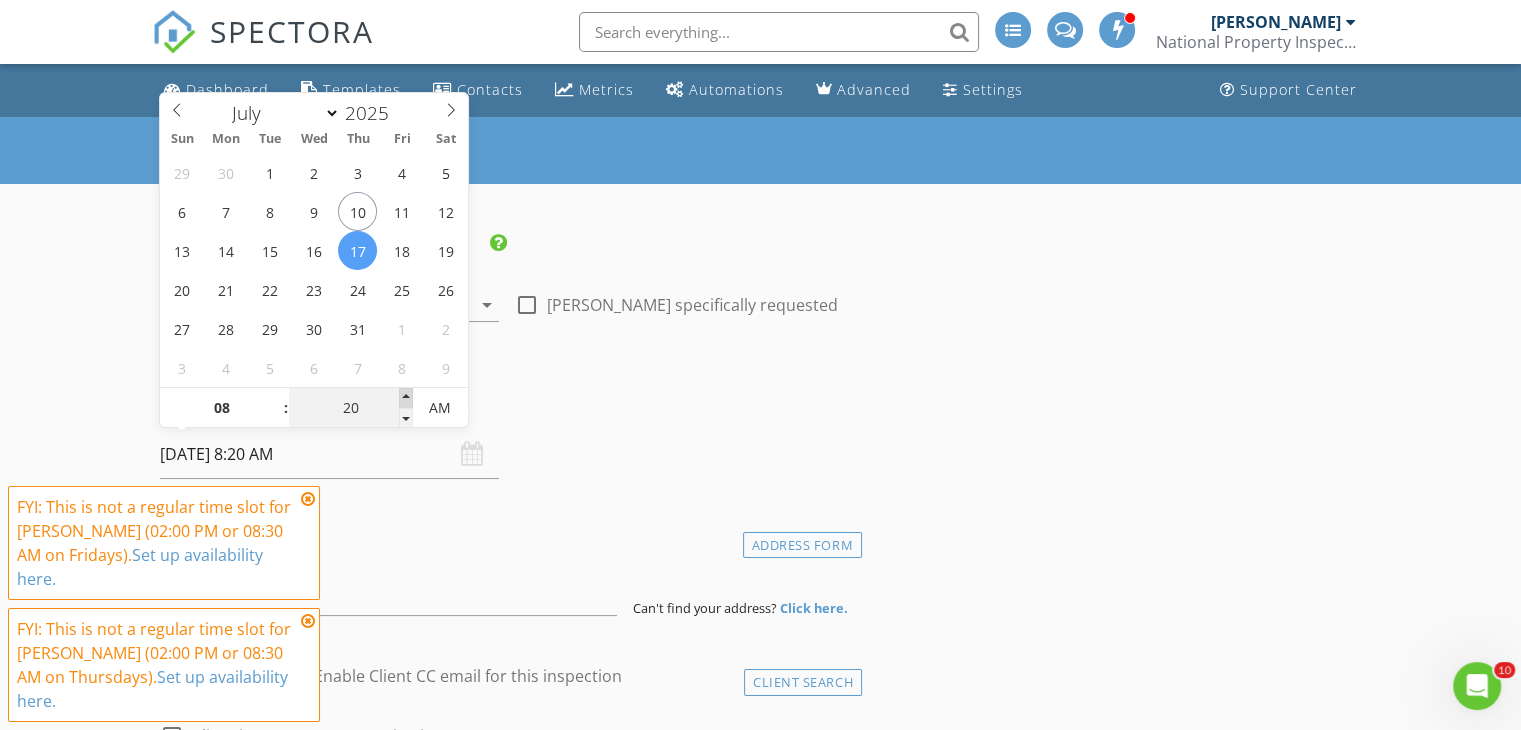 type on "07/17/2025 8:25 AM" 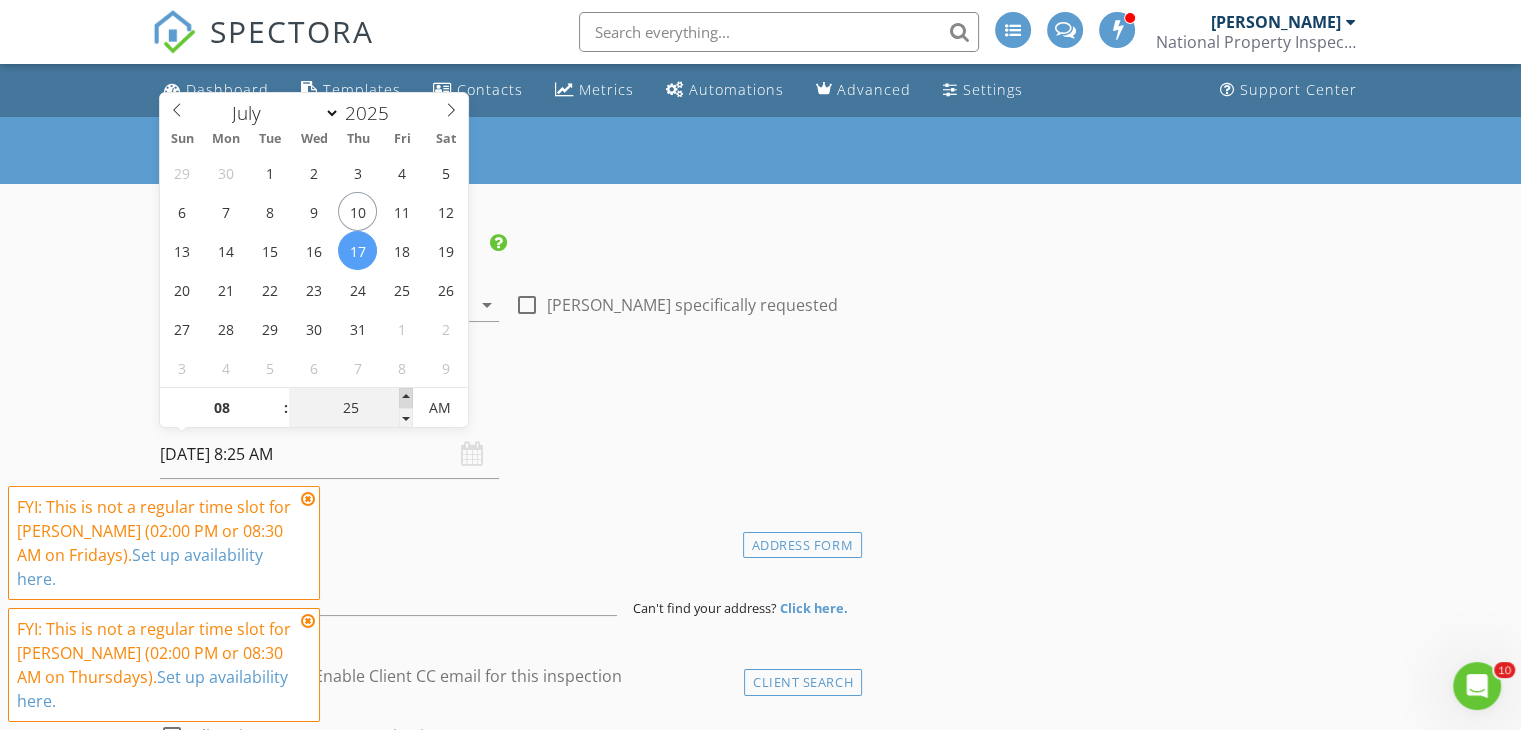 click at bounding box center (406, 398) 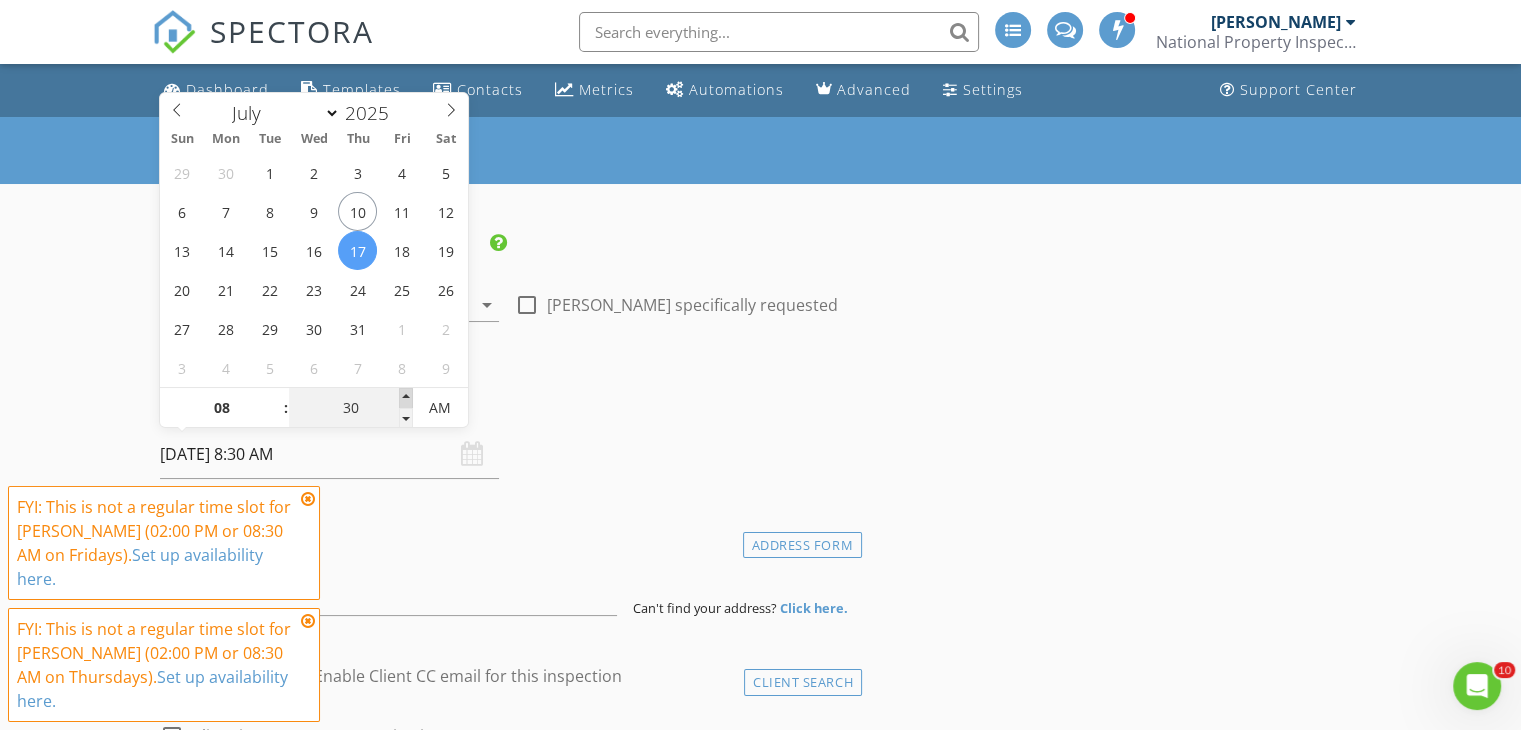 click at bounding box center (406, 398) 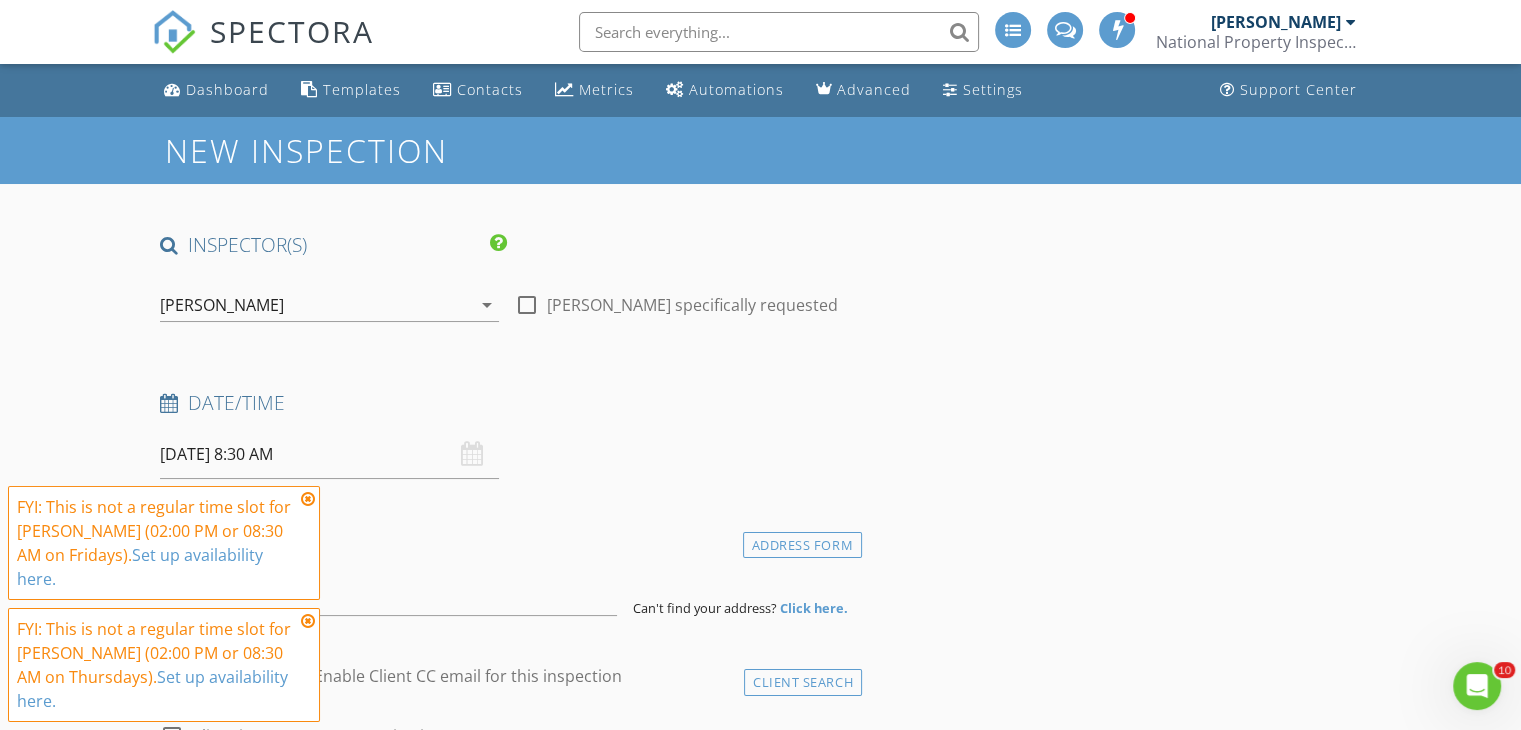 click on "Date/Time
07/17/2025 8:30 AM" at bounding box center (507, 434) 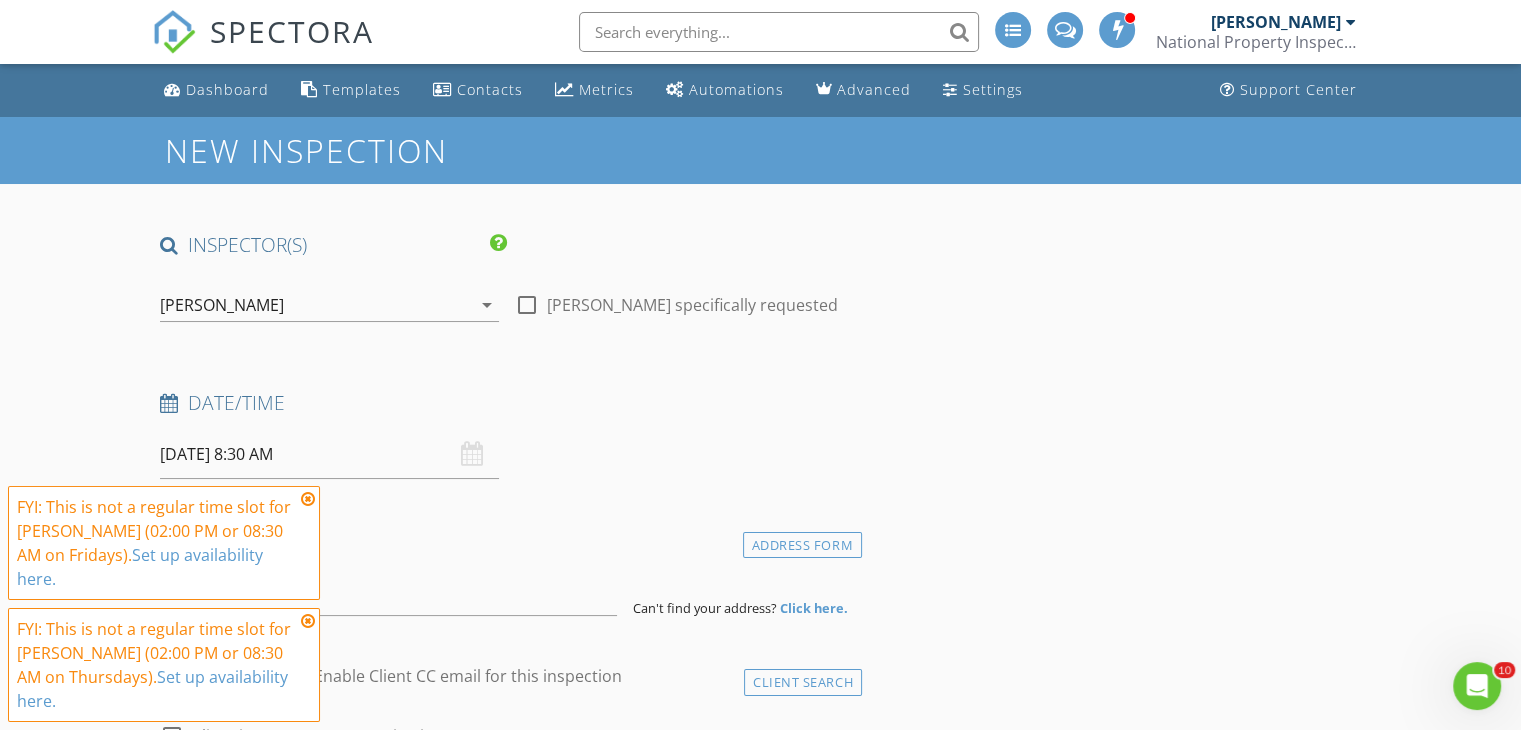 click at bounding box center [308, 499] 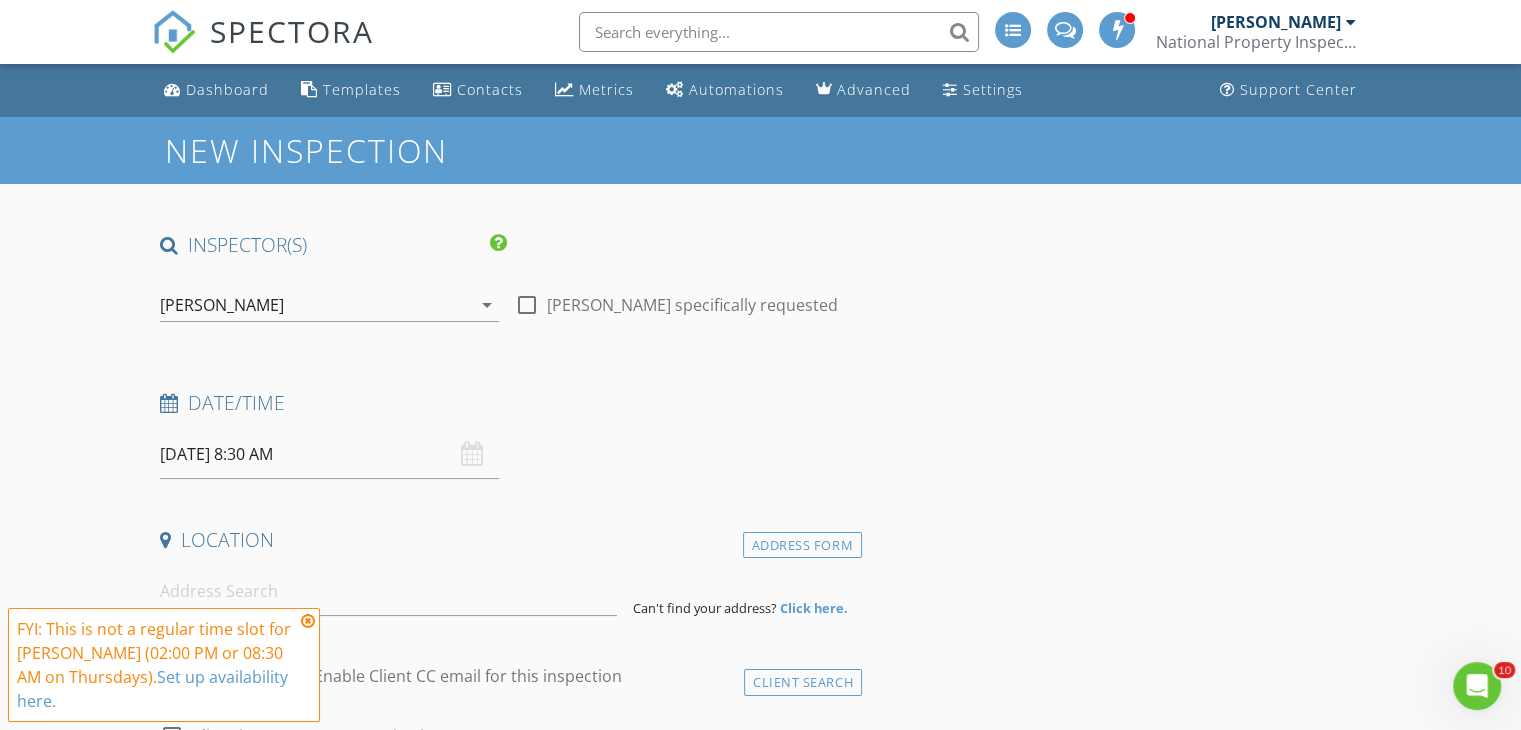 click at bounding box center [308, 621] 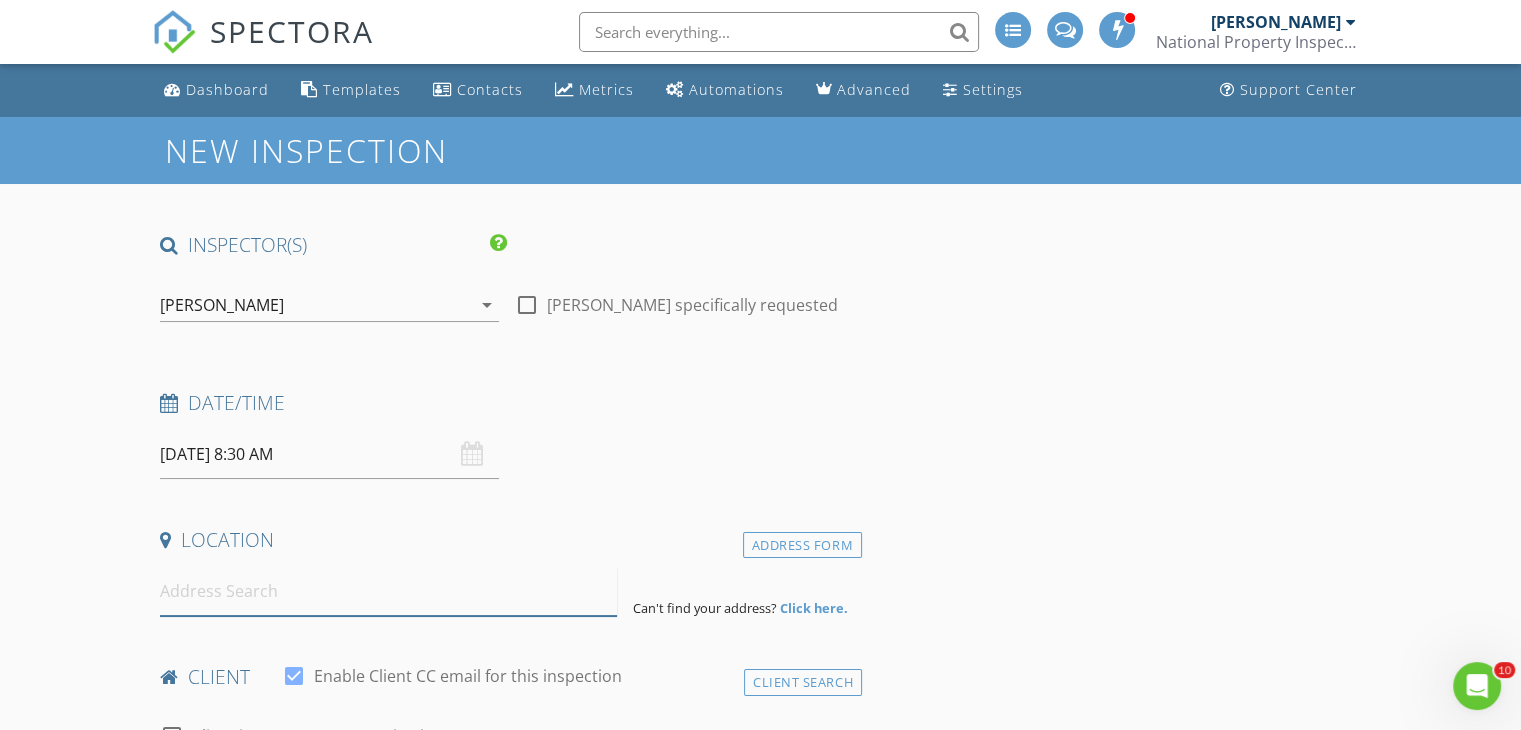 click at bounding box center [388, 591] 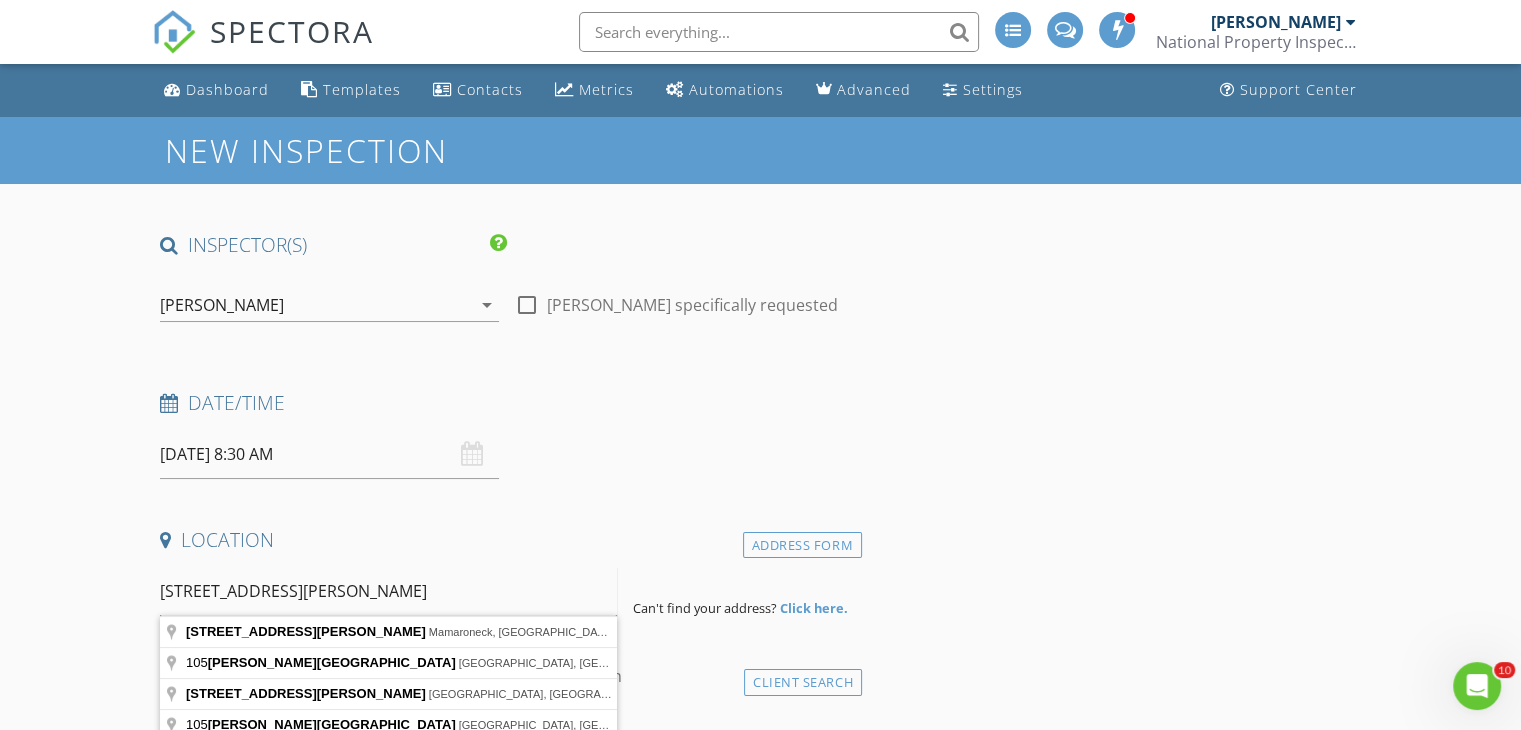 scroll, scrollTop: 100, scrollLeft: 0, axis: vertical 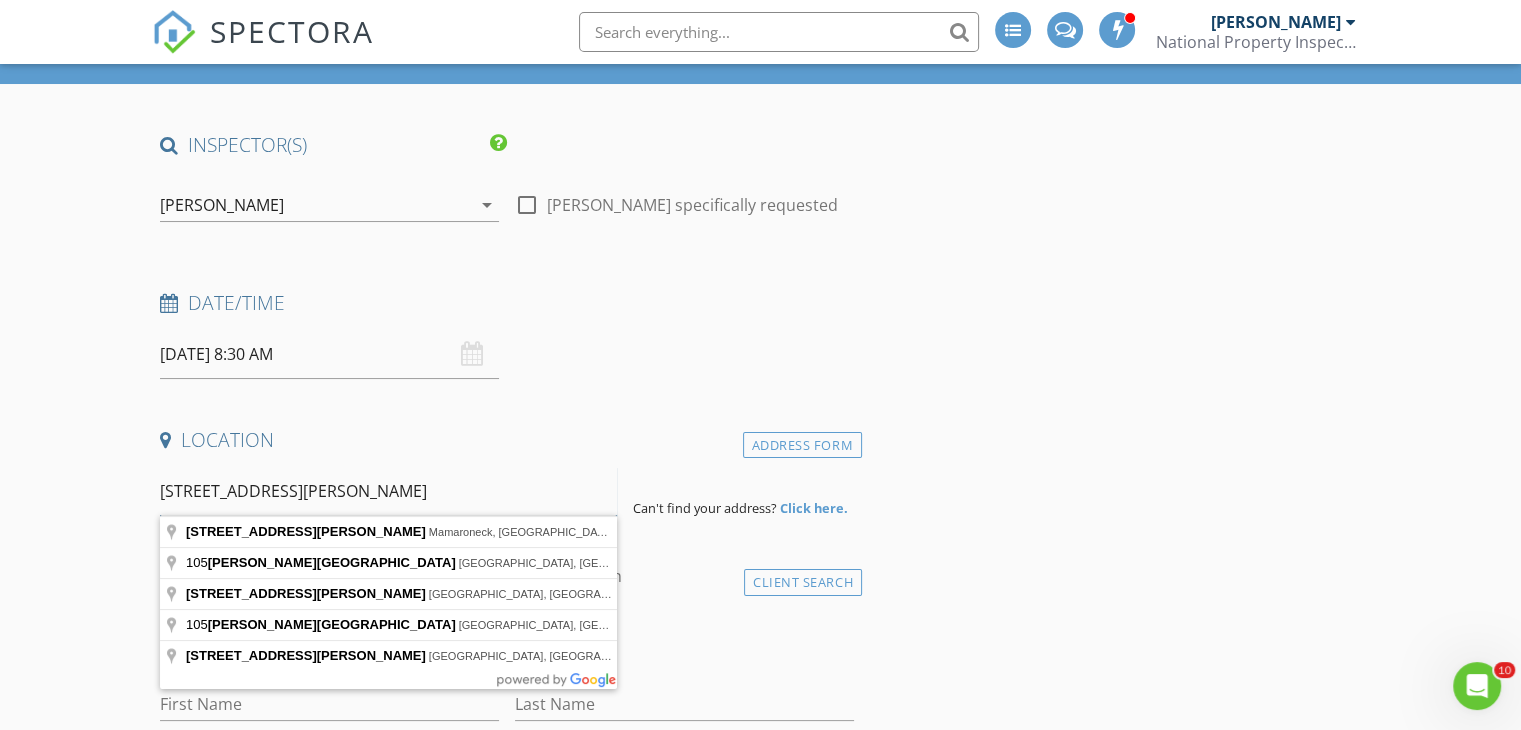 type on "105 Phillips Park Street" 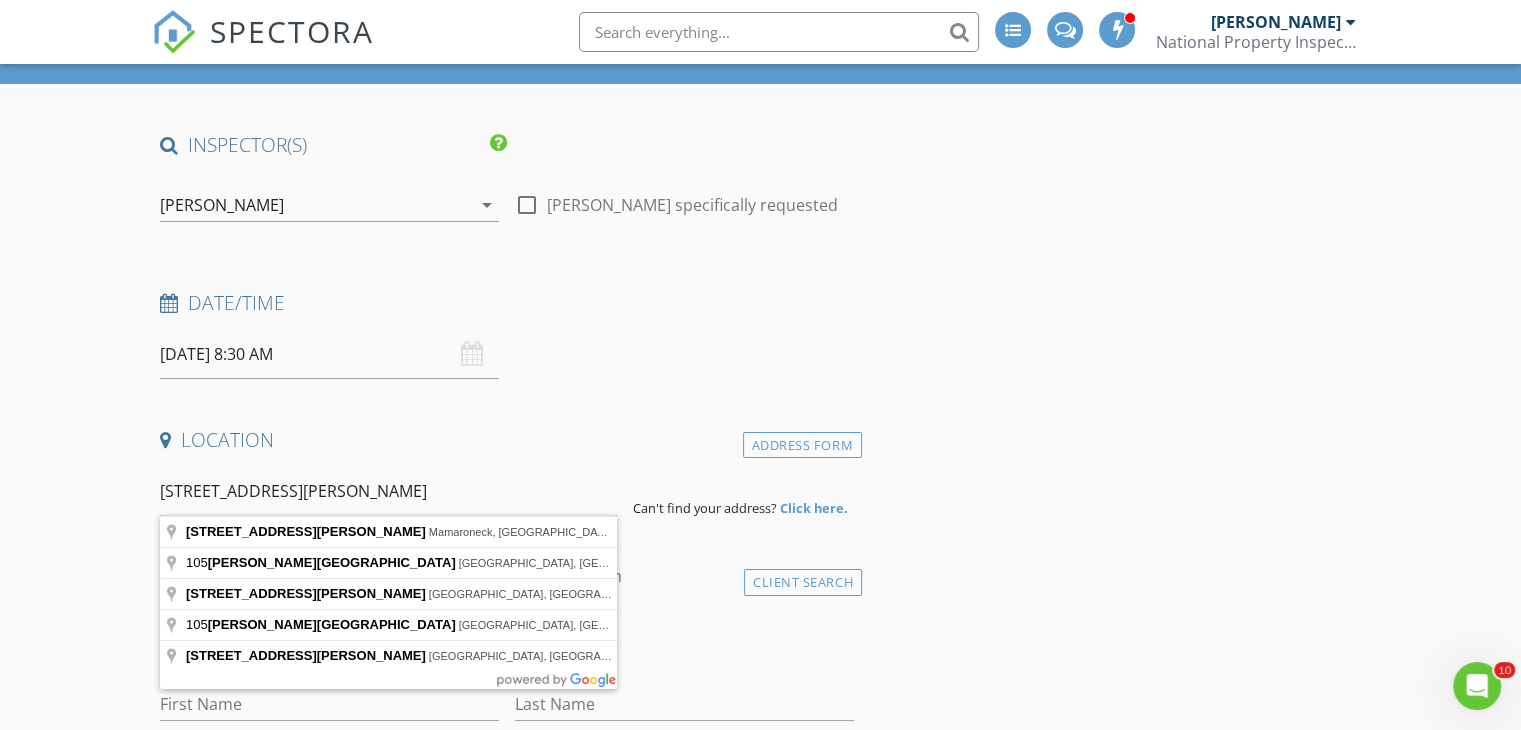 click on "Click here." at bounding box center (814, 508) 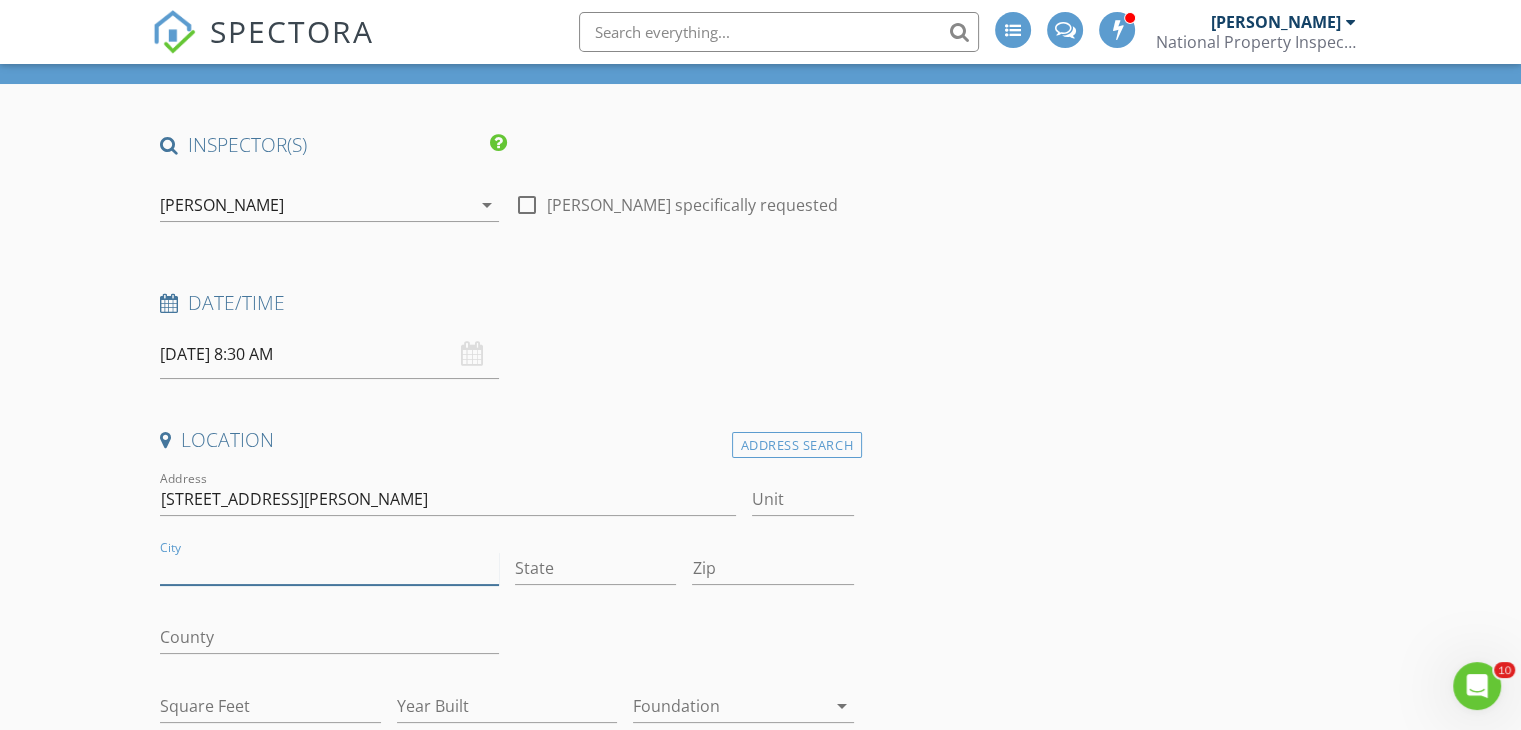 drag, startPoint x: 166, startPoint y: 569, endPoint x: 222, endPoint y: 593, distance: 60.926186 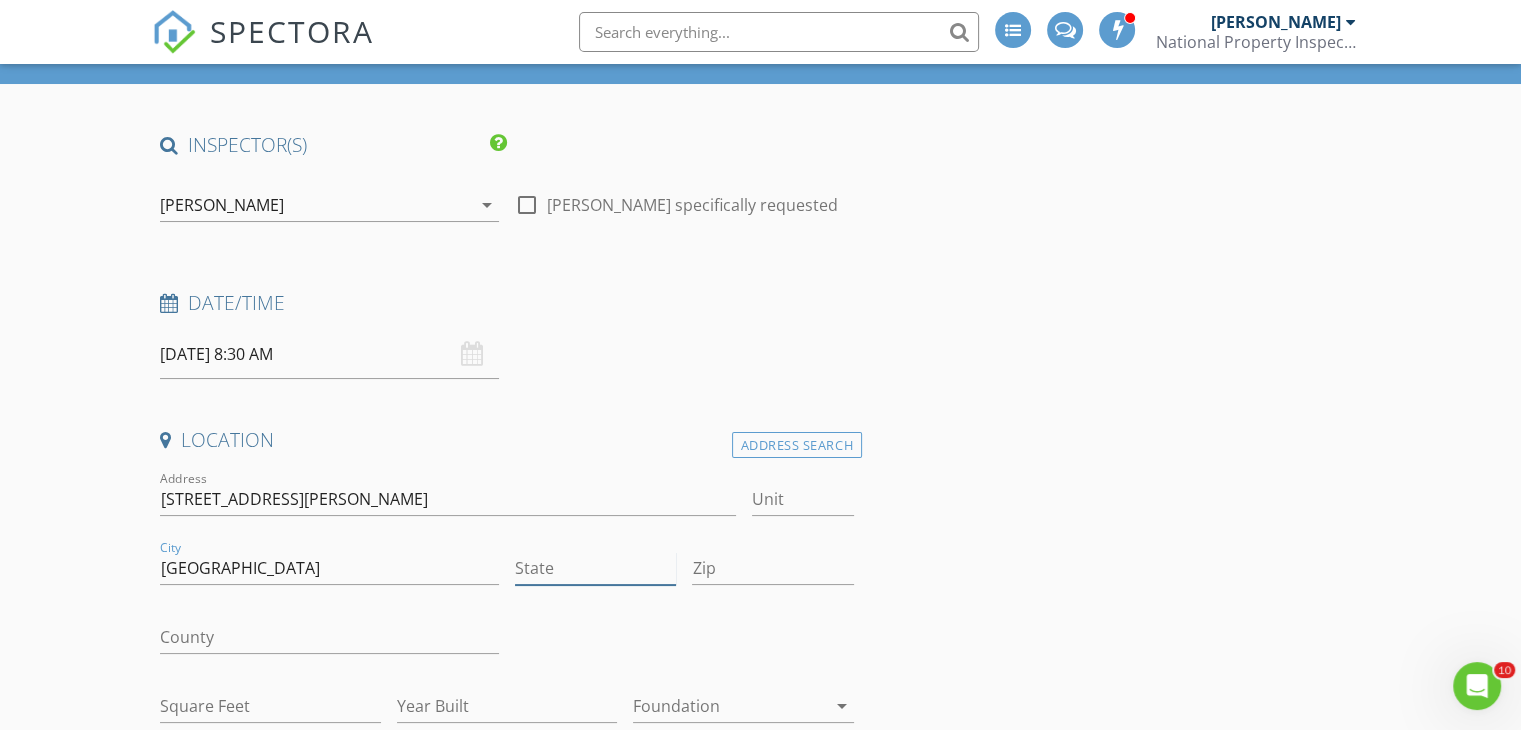 type on "SC" 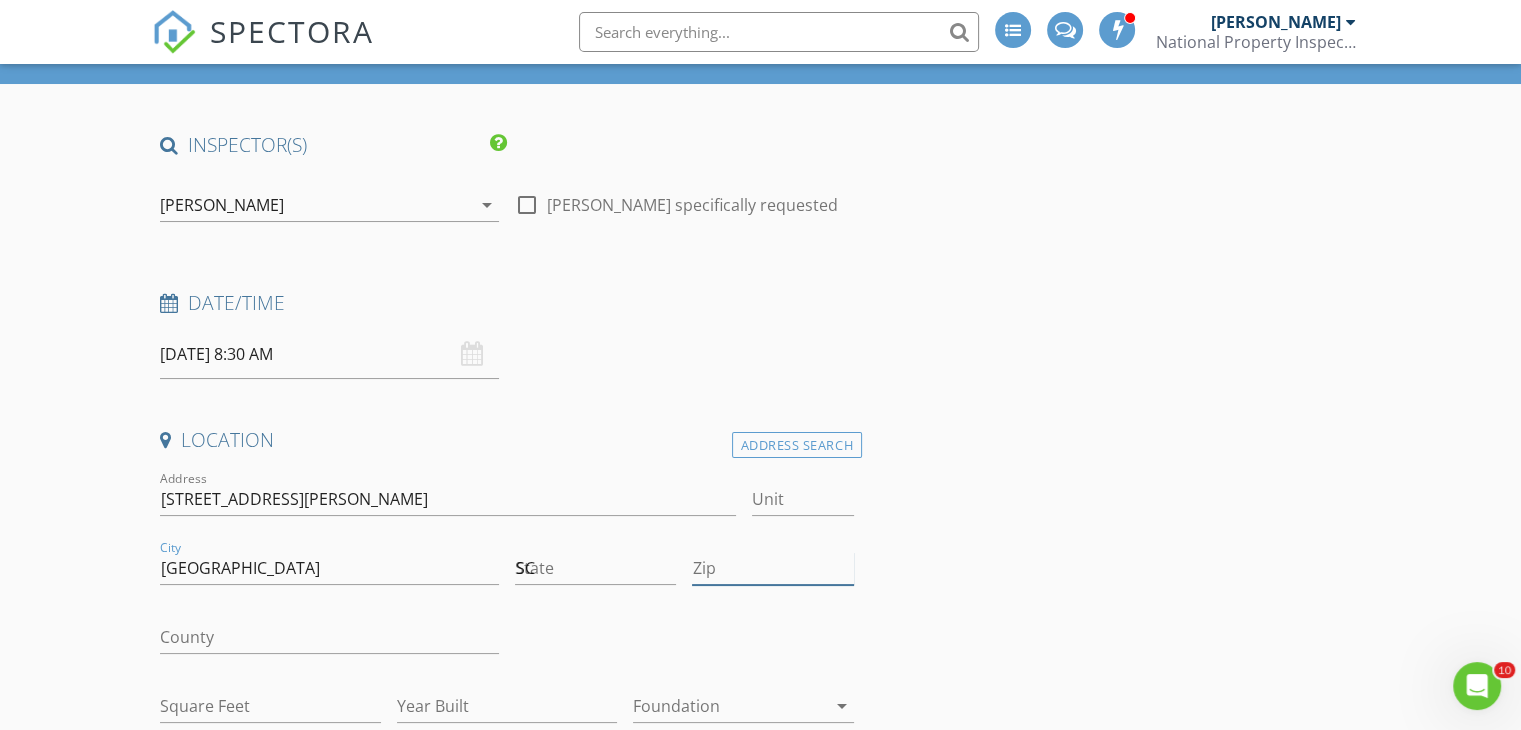 type on "29485" 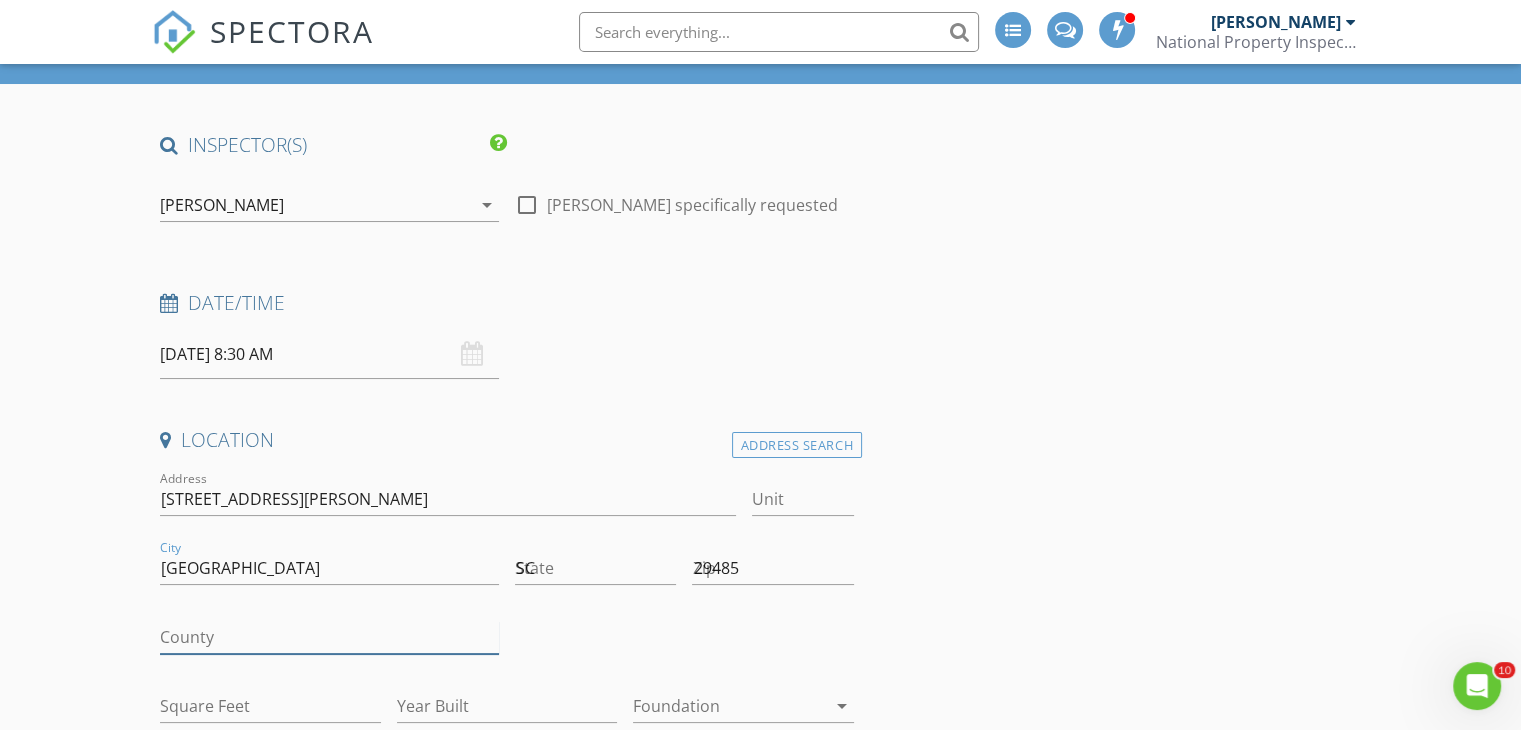 type on "SC" 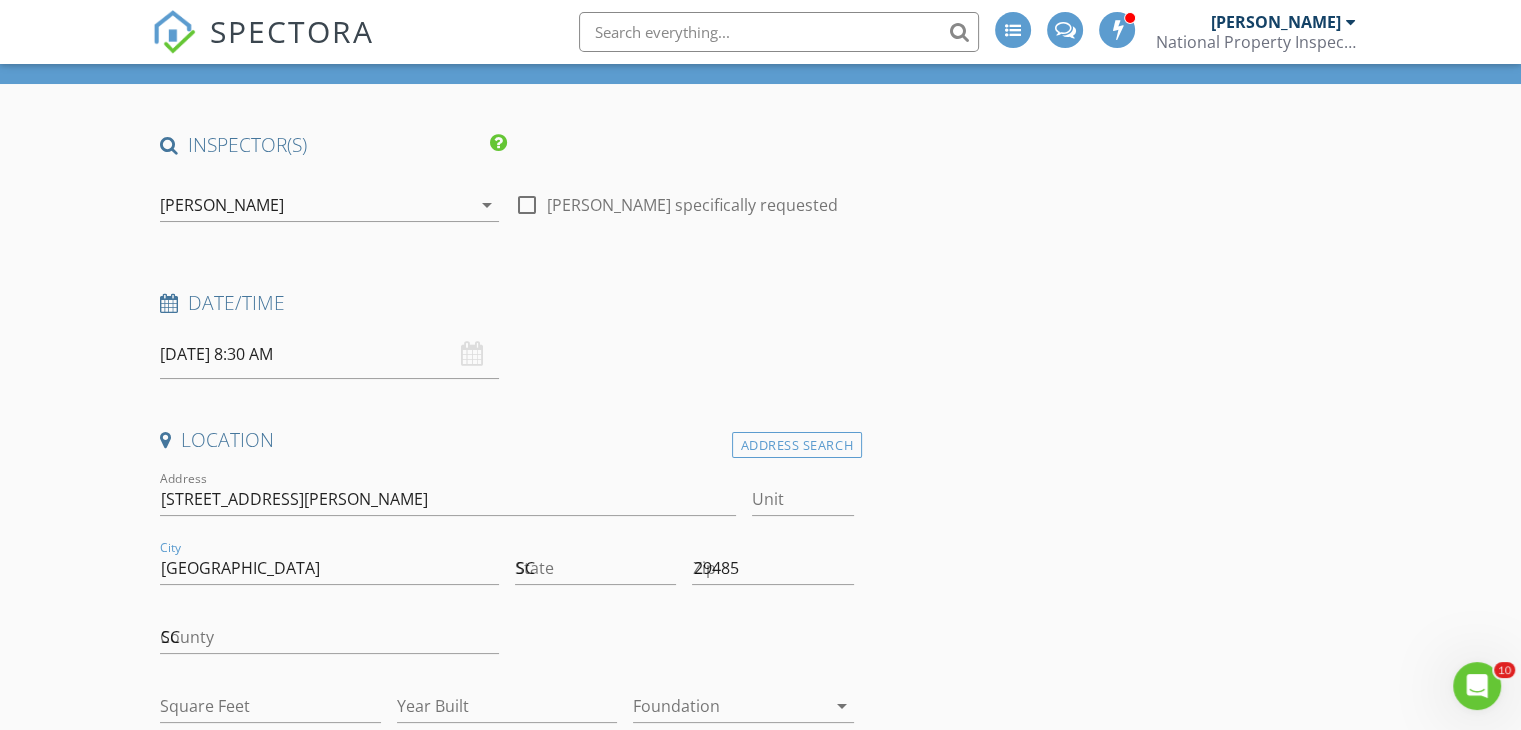type on "Michael" 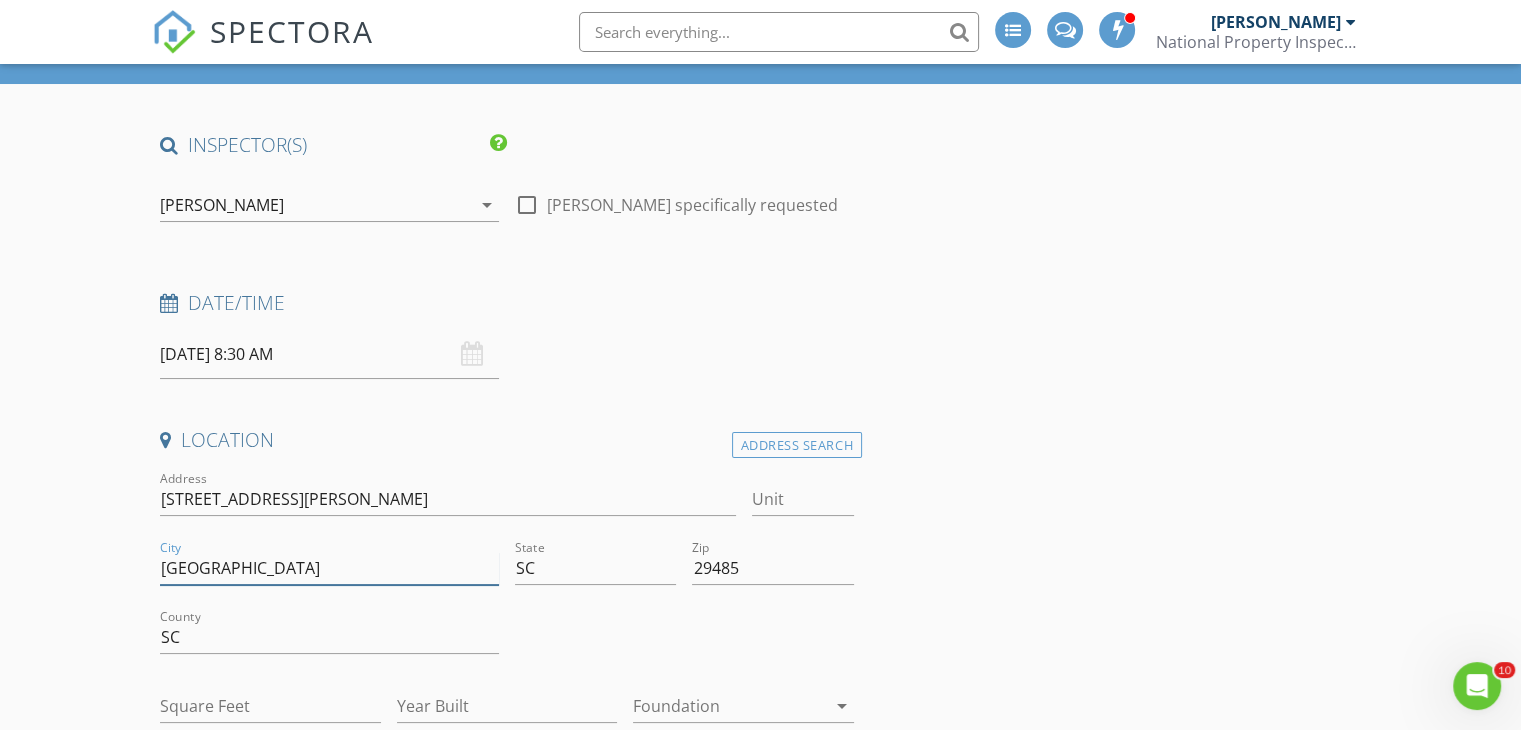 scroll, scrollTop: 651, scrollLeft: 0, axis: vertical 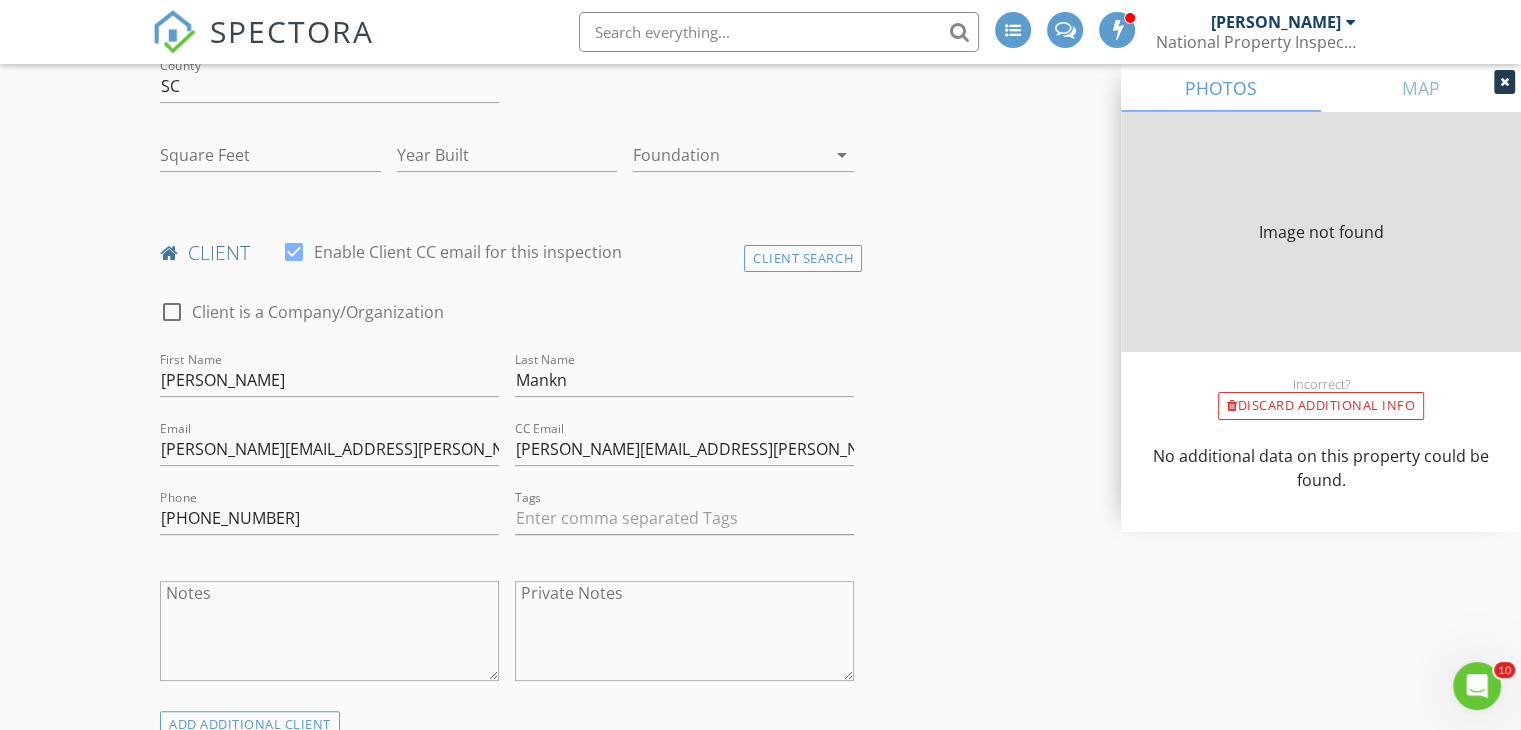 type on "2778" 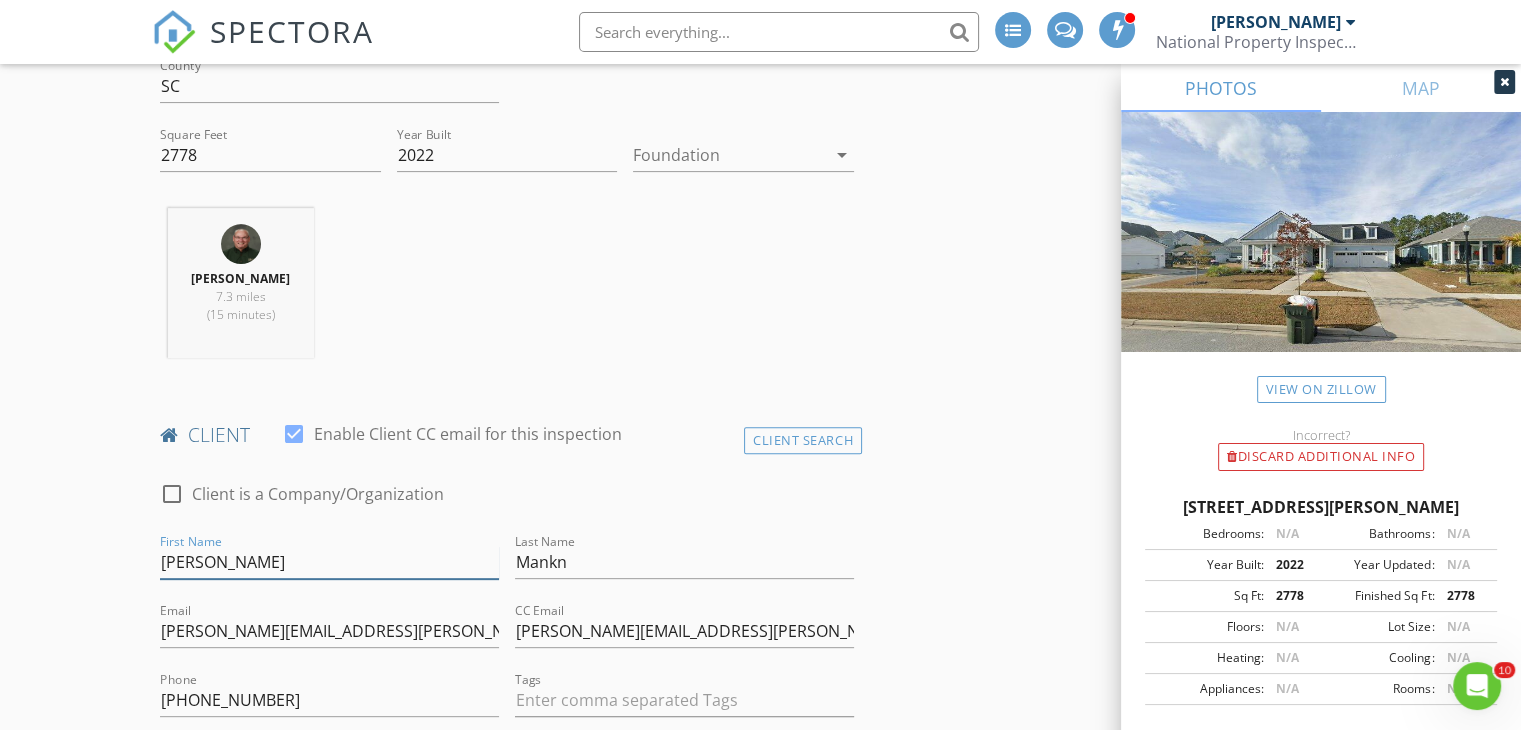 drag, startPoint x: 238, startPoint y: 561, endPoint x: 133, endPoint y: 571, distance: 105.47511 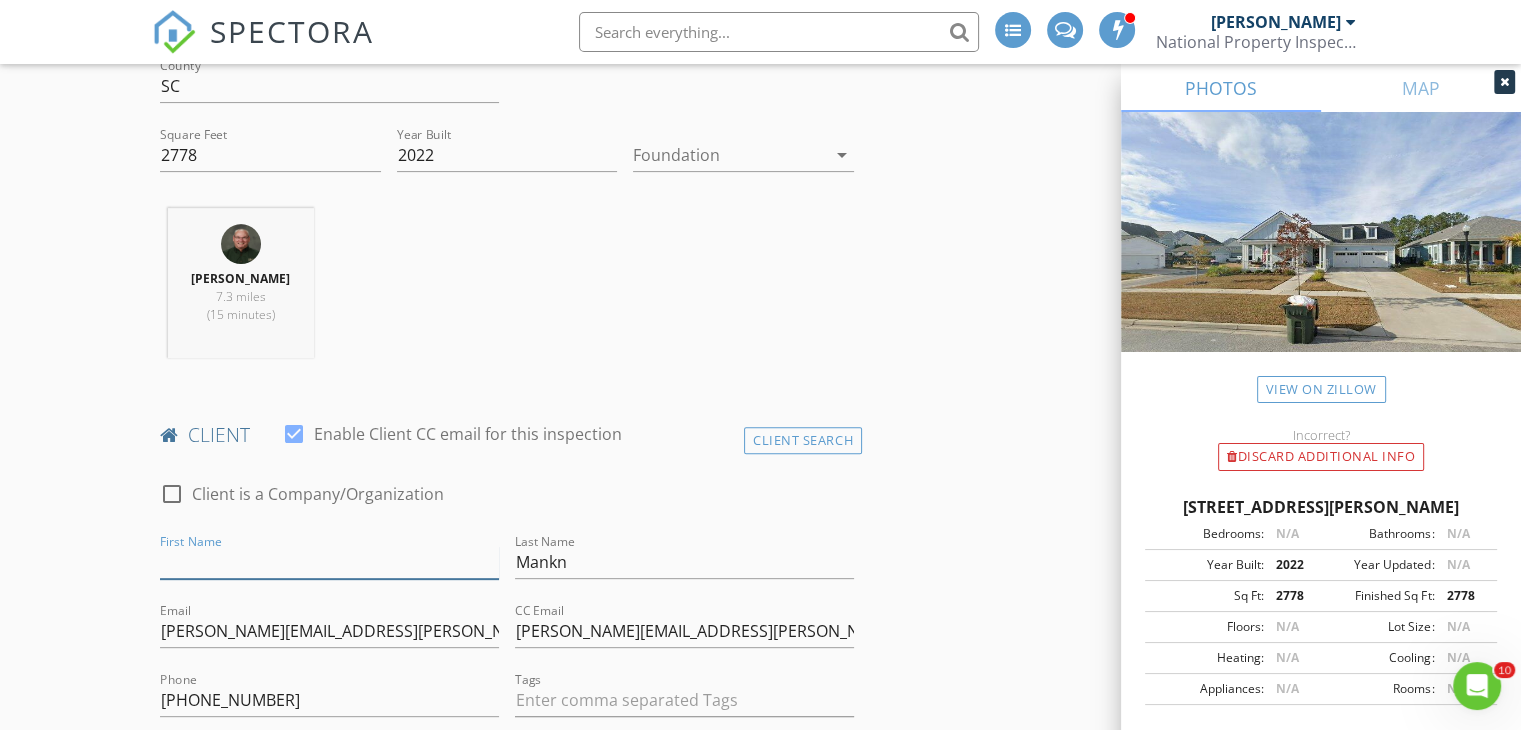type 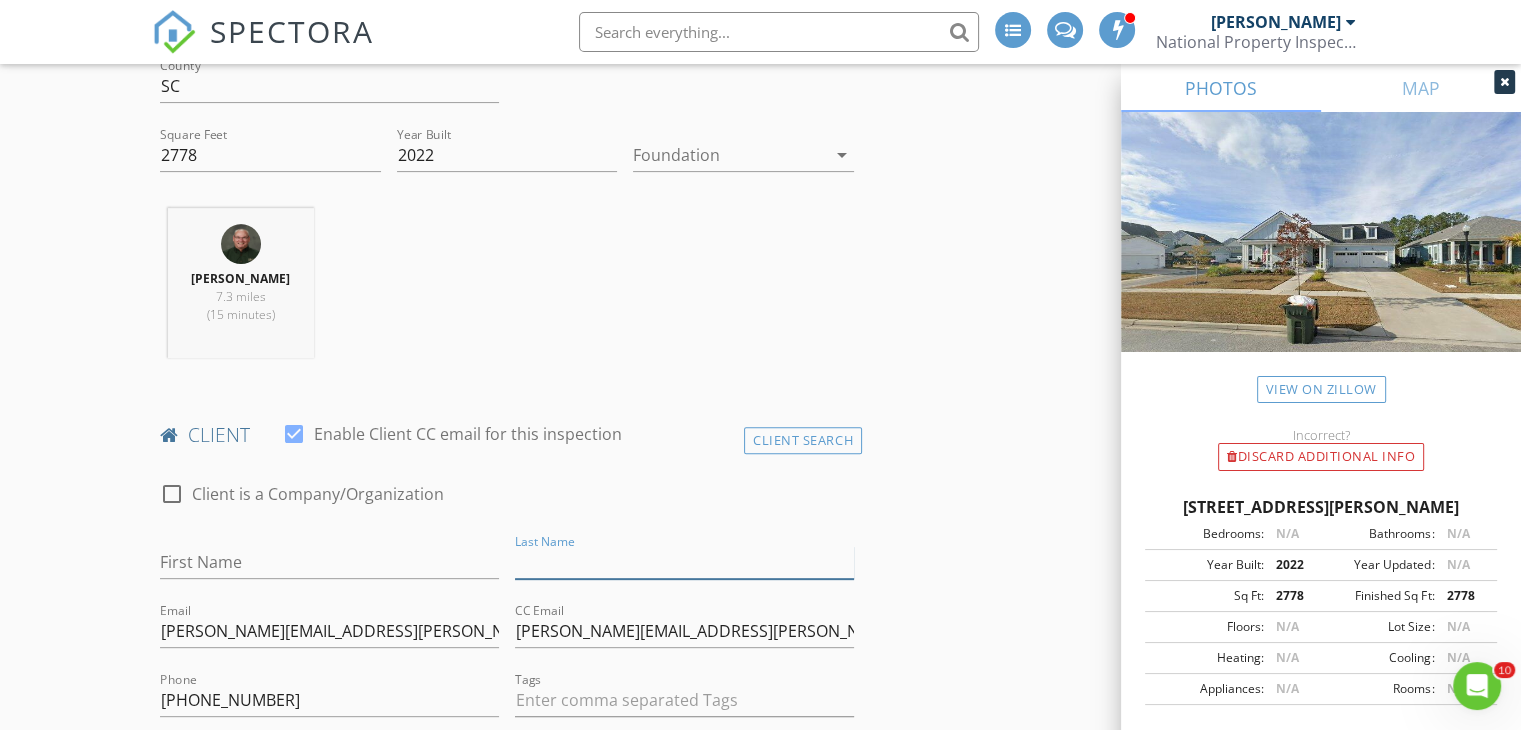 drag, startPoint x: 590, startPoint y: 566, endPoint x: 429, endPoint y: 585, distance: 162.11725 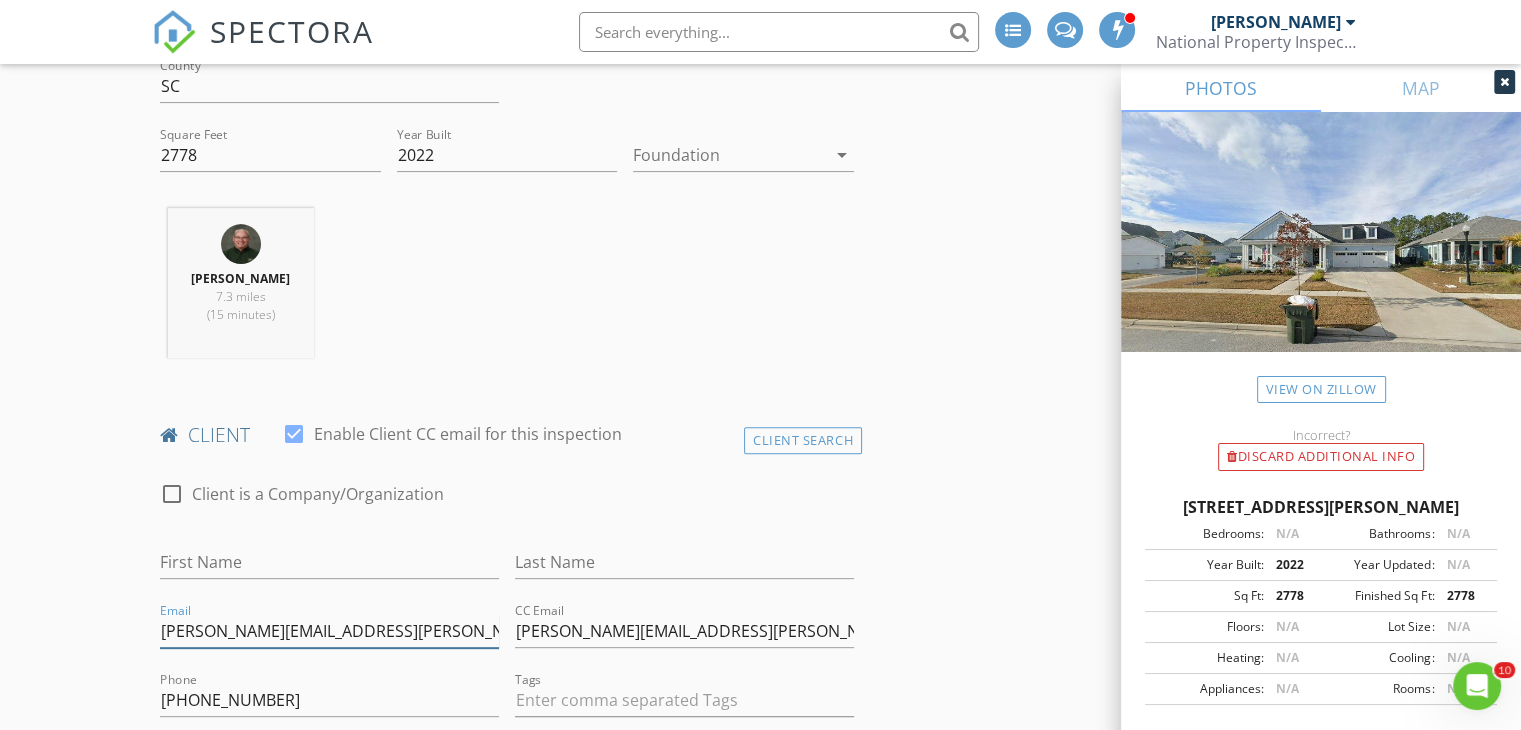 drag, startPoint x: 390, startPoint y: 636, endPoint x: 208, endPoint y: 659, distance: 183.44754 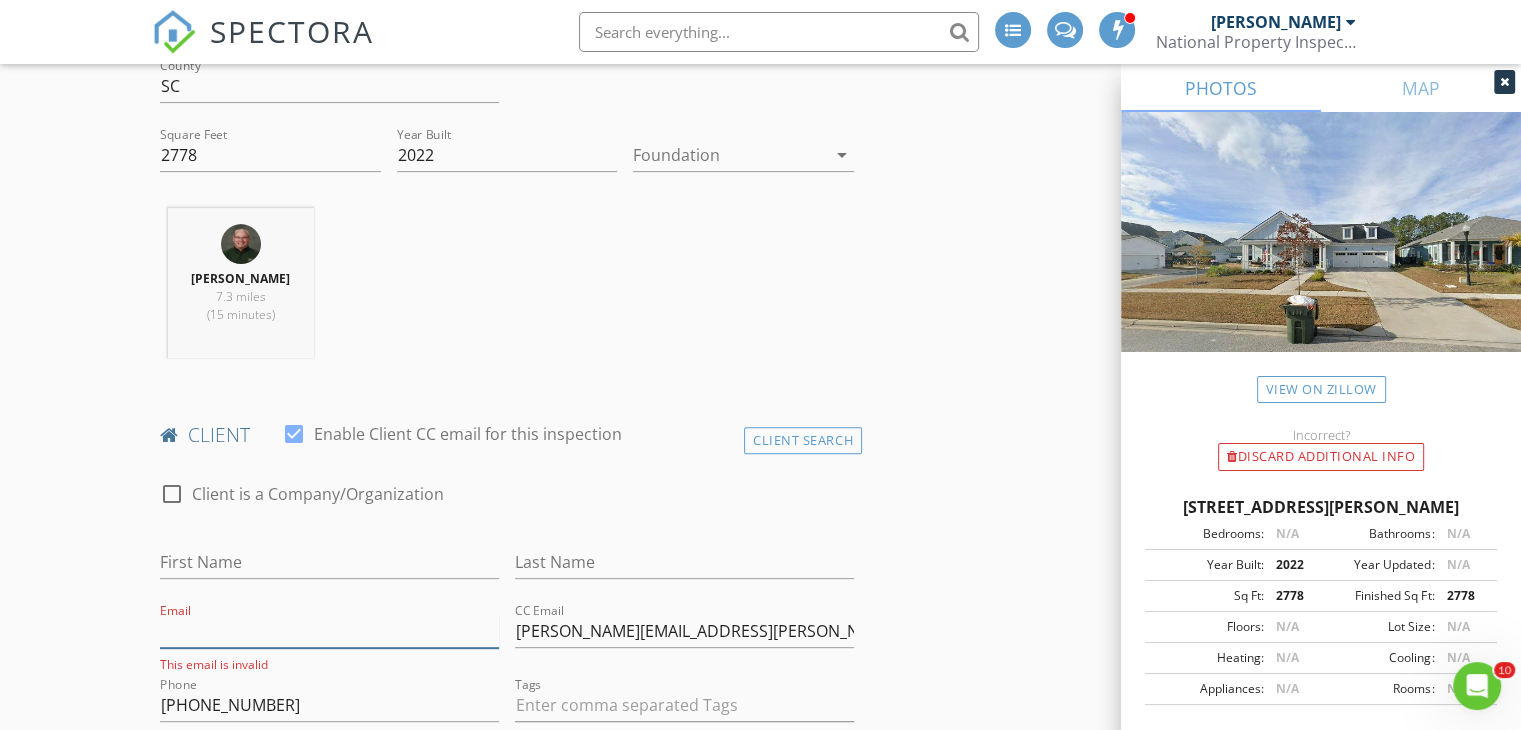 type 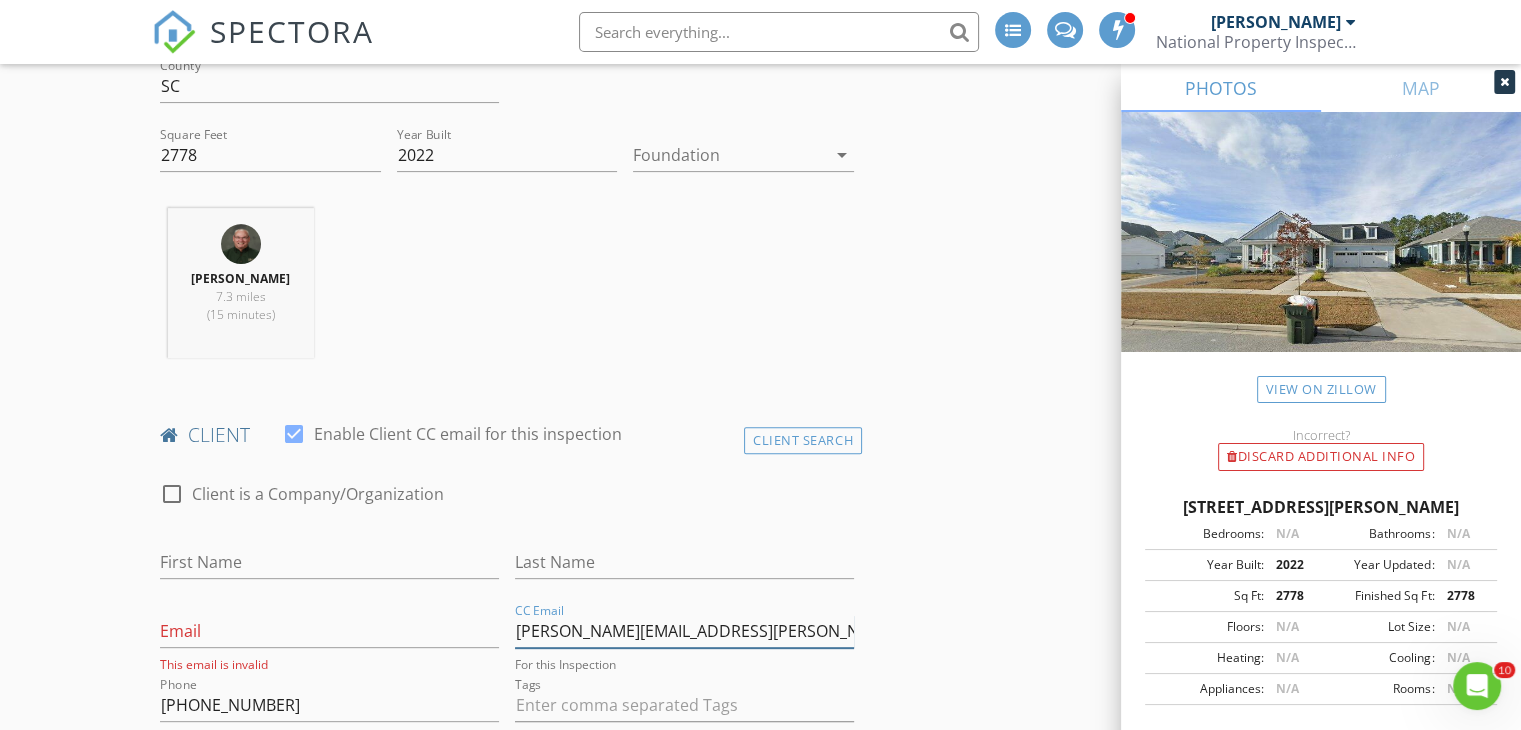 drag, startPoint x: 683, startPoint y: 633, endPoint x: 476, endPoint y: 629, distance: 207.03865 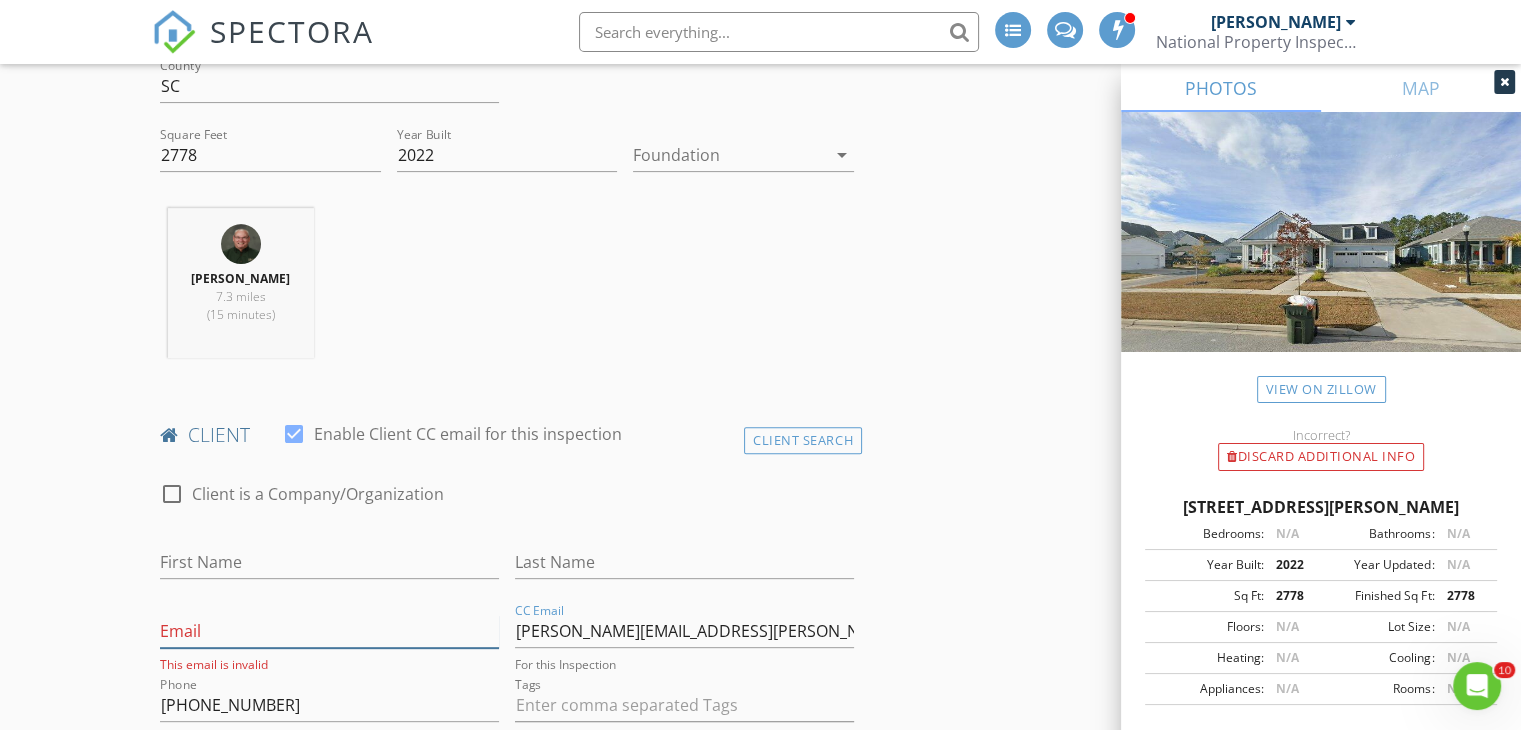 click on "check_box_outline_blank Client is a Company/Organization     First Name   Last Name   Email This email is invalid   CC Email mike.mankin@npiinspect.com For this Inspection   Phone 843-267-8156         Tags         Notes   Private Notes" at bounding box center [507, 680] 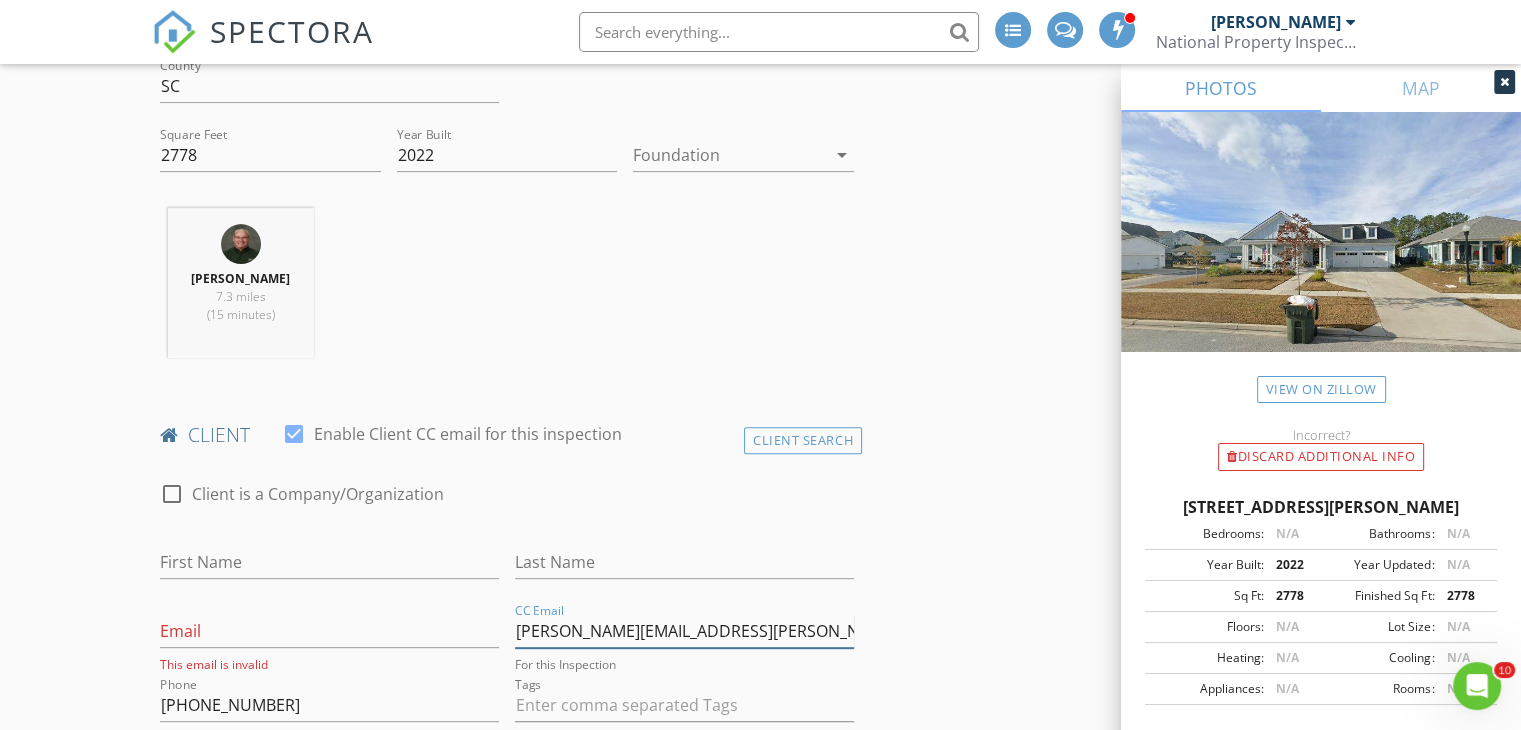 drag, startPoint x: 752, startPoint y: 632, endPoint x: 490, endPoint y: 638, distance: 262.0687 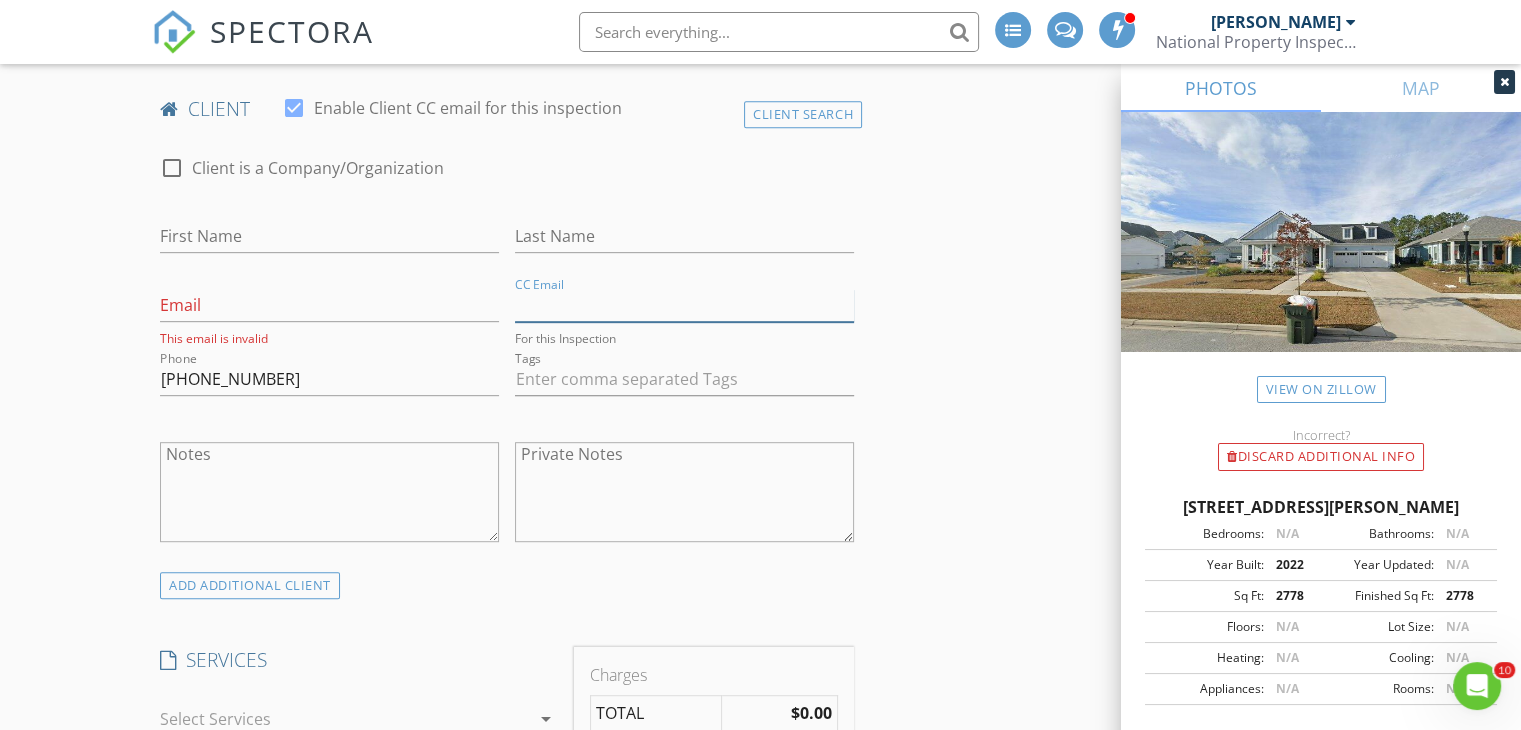 scroll, scrollTop: 1051, scrollLeft: 0, axis: vertical 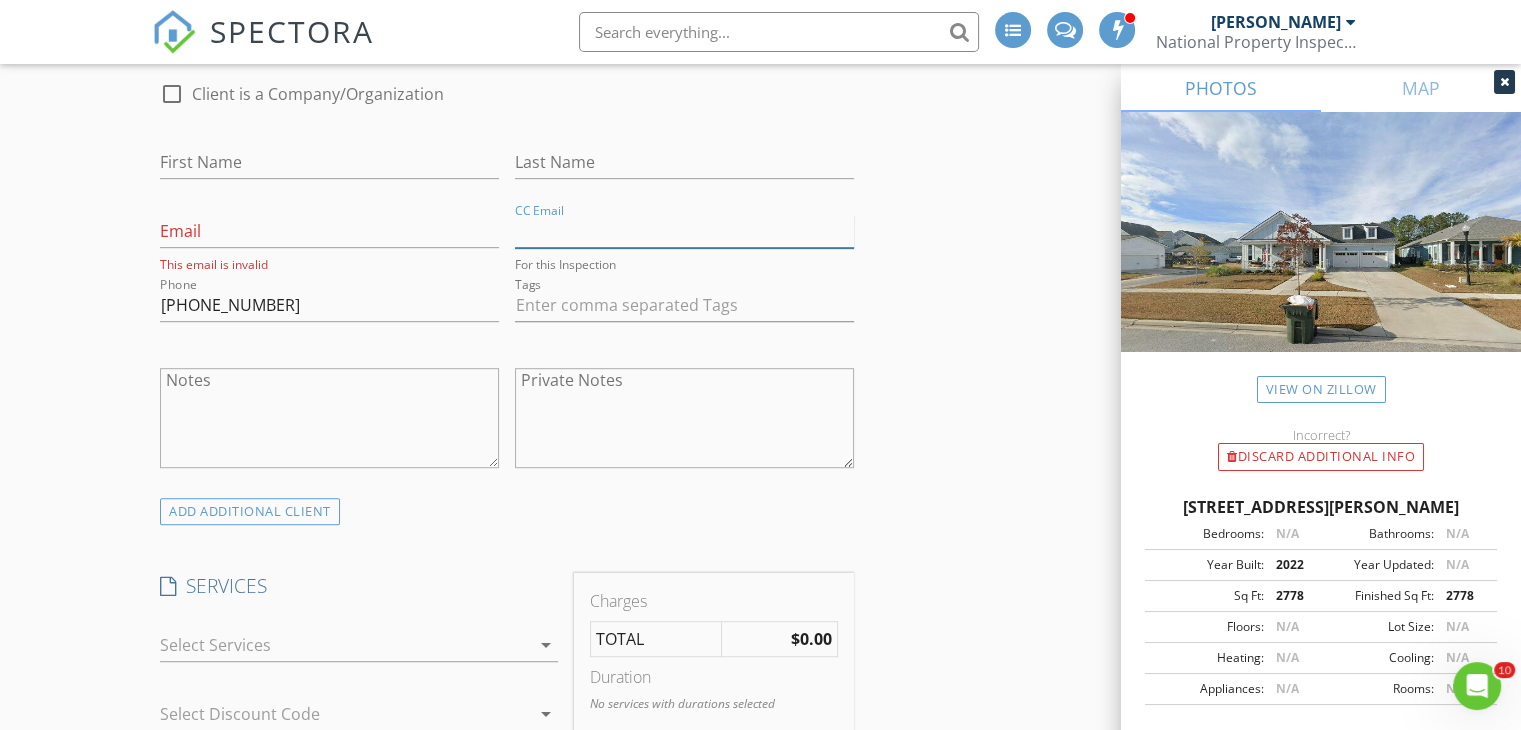 type 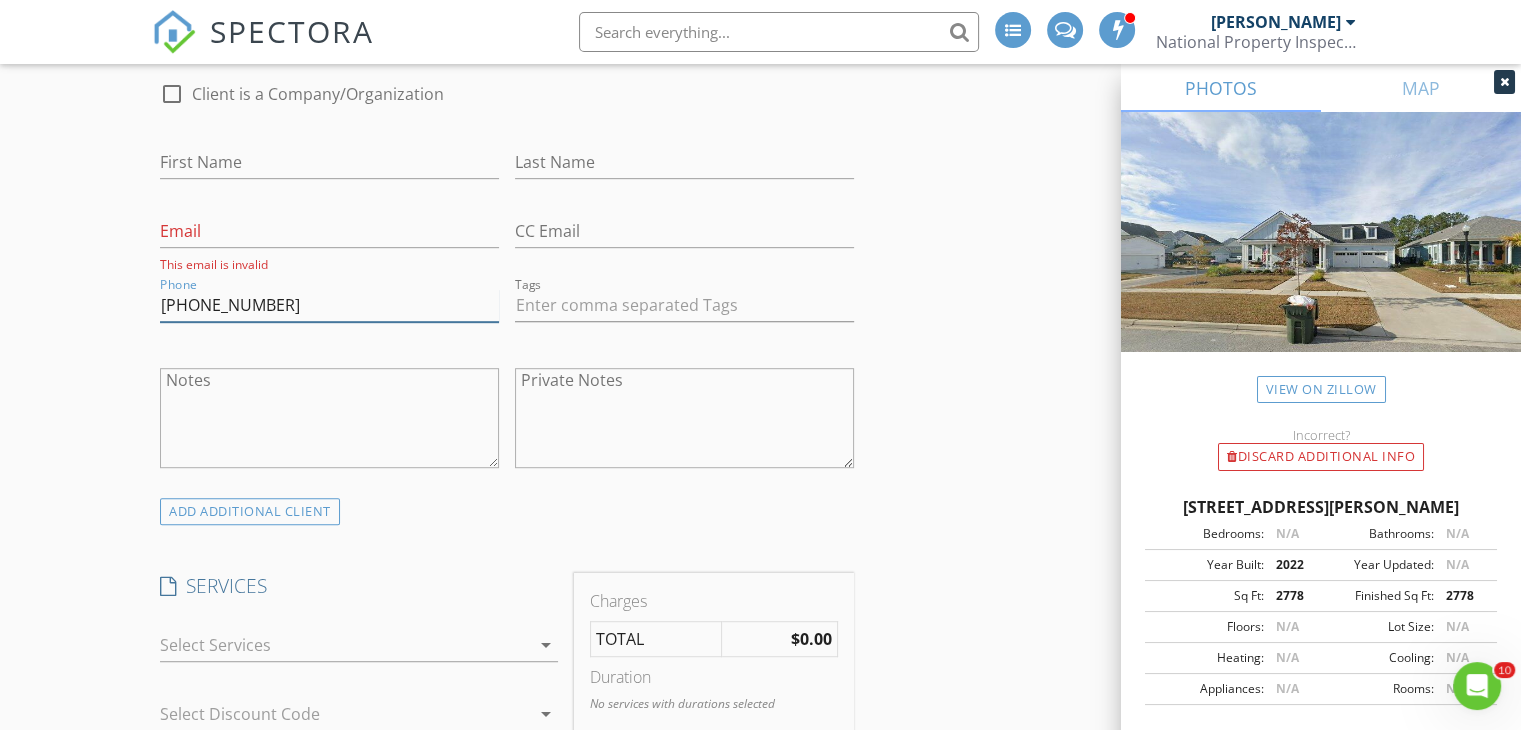 drag, startPoint x: 284, startPoint y: 300, endPoint x: 164, endPoint y: 322, distance: 122 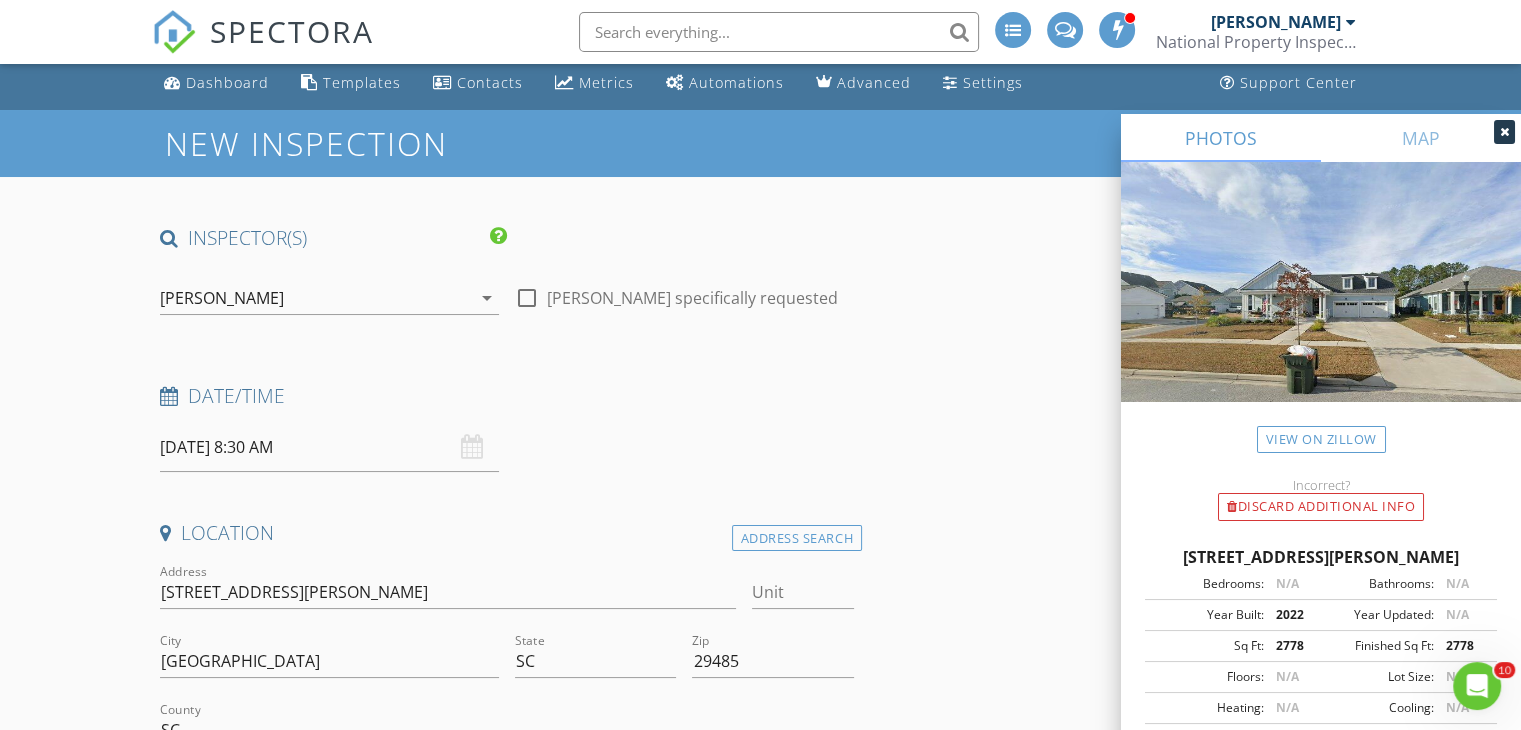 scroll, scrollTop: 0, scrollLeft: 0, axis: both 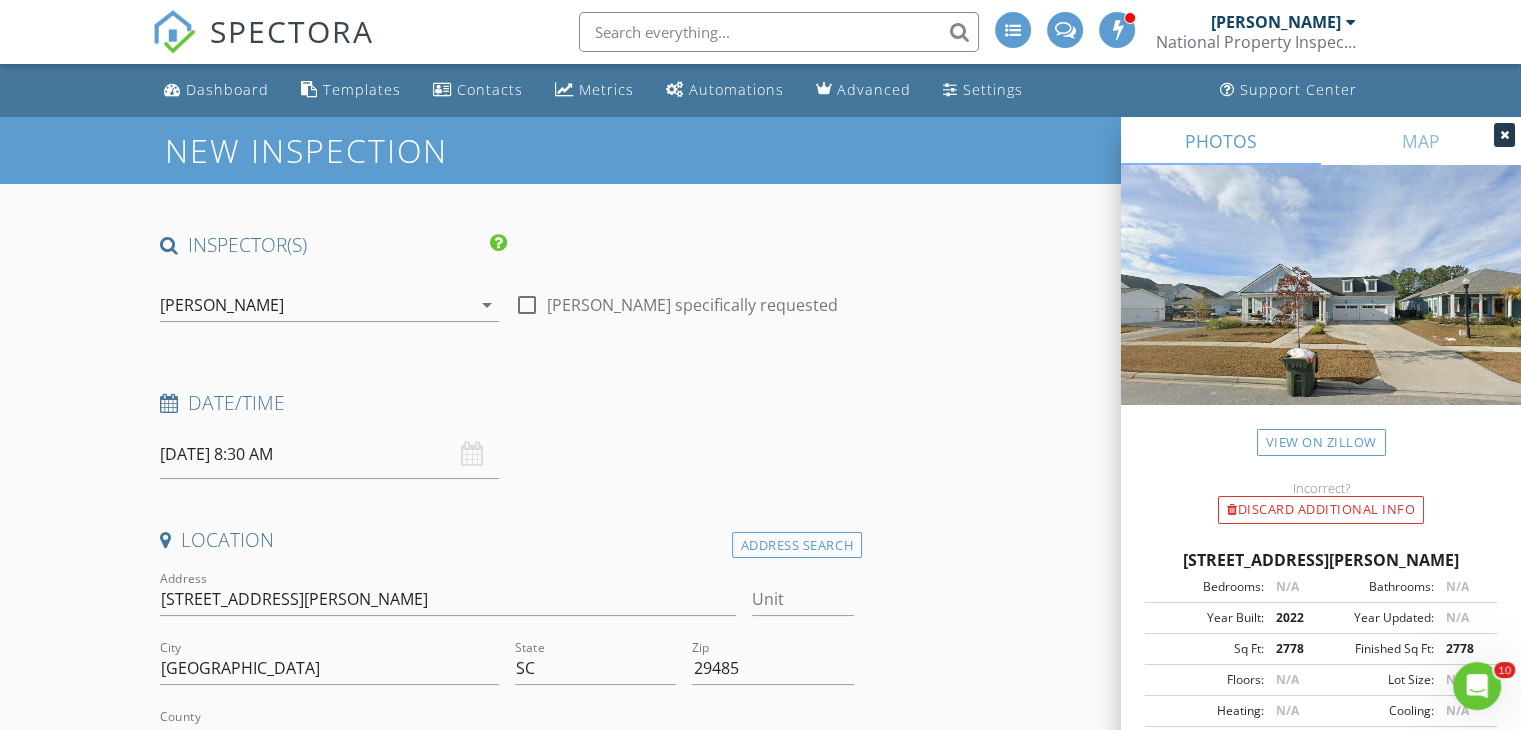 type 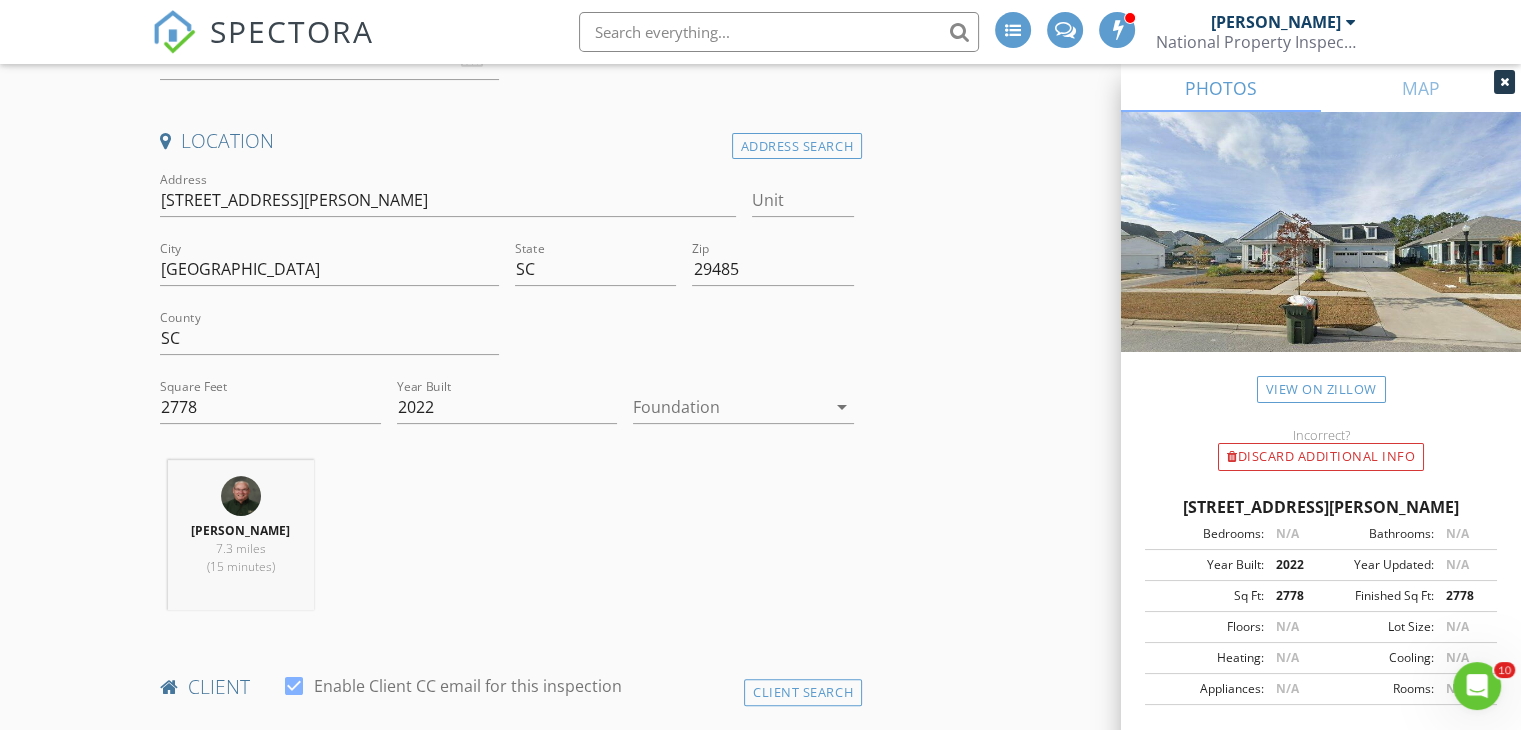 scroll, scrollTop: 400, scrollLeft: 0, axis: vertical 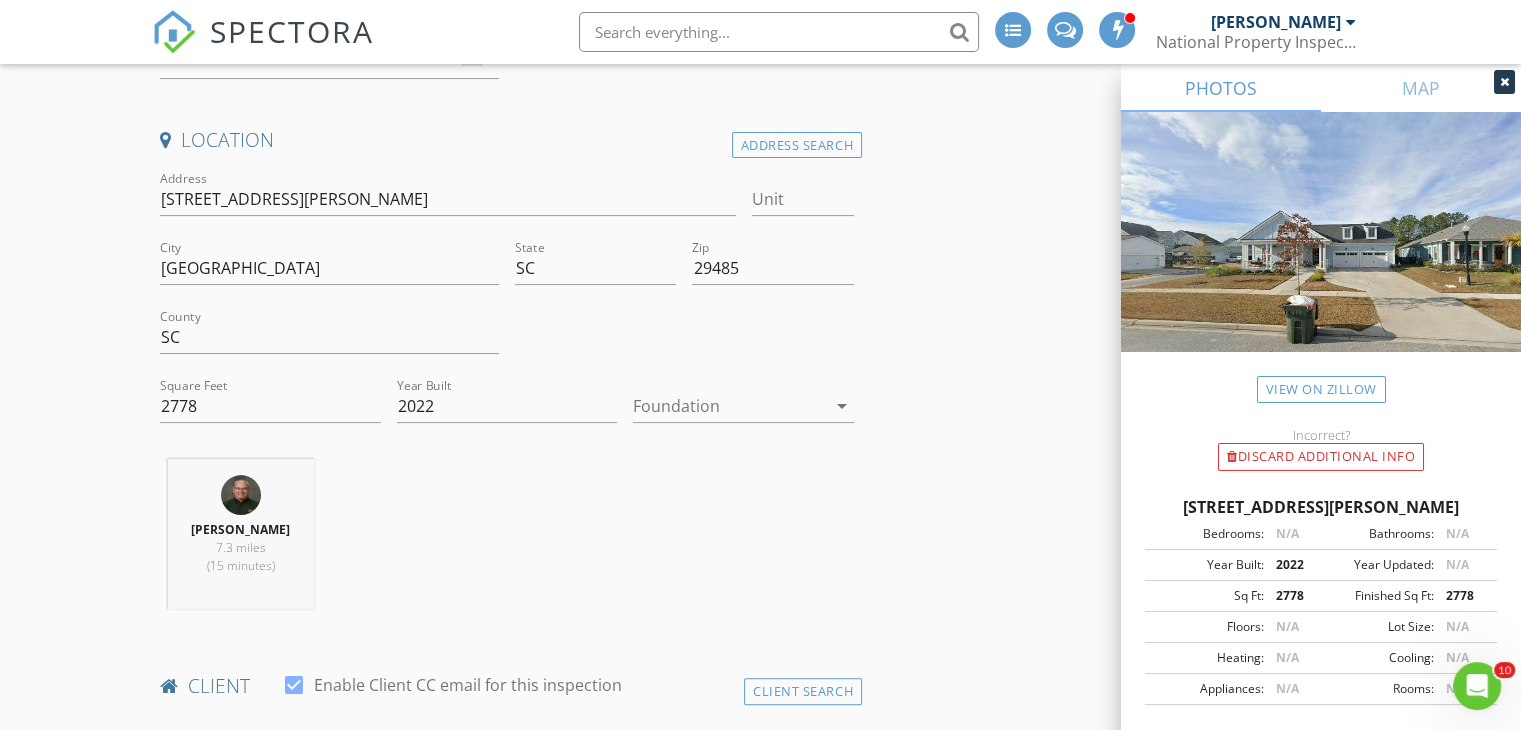 click on "arrow_drop_down" at bounding box center (842, 406) 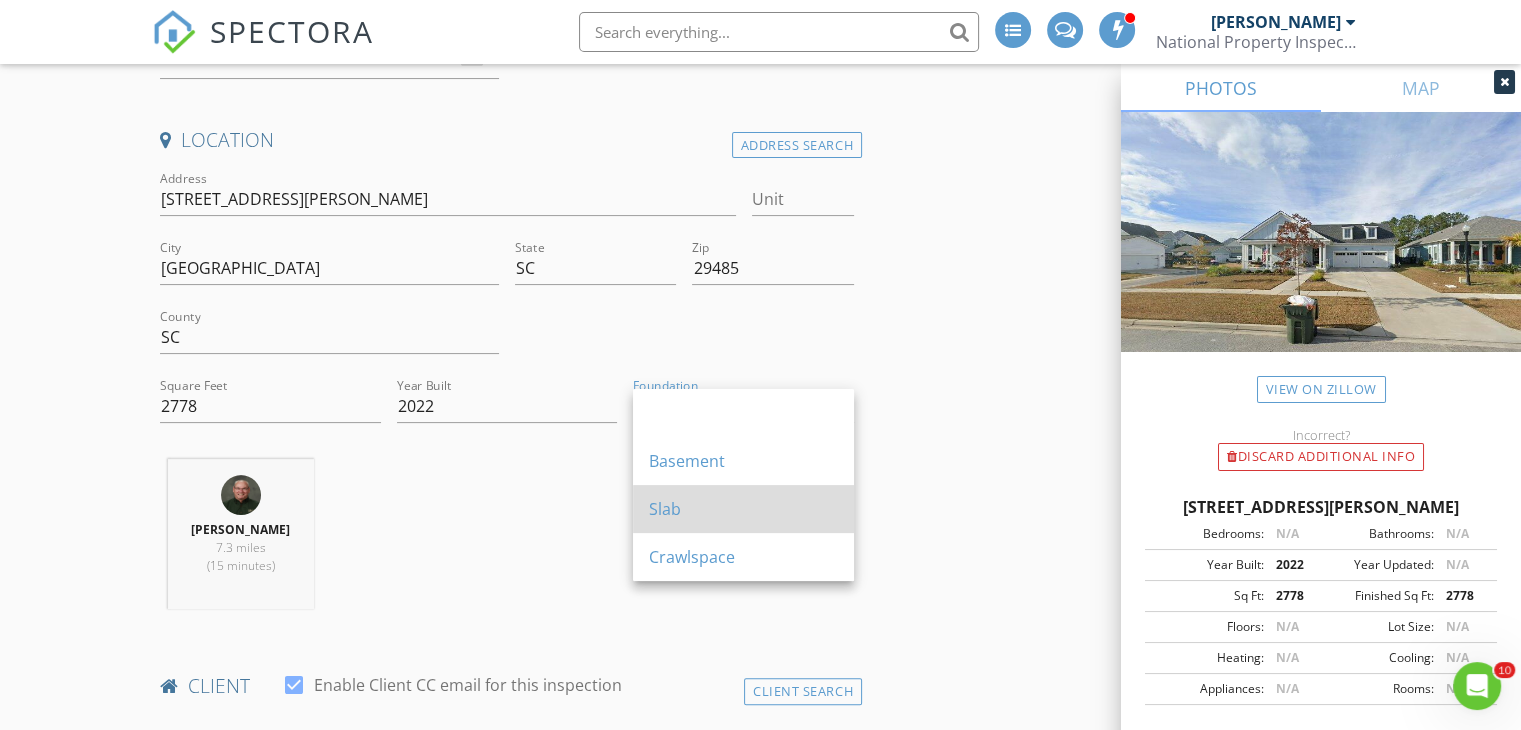 click on "Slab" at bounding box center (743, 509) 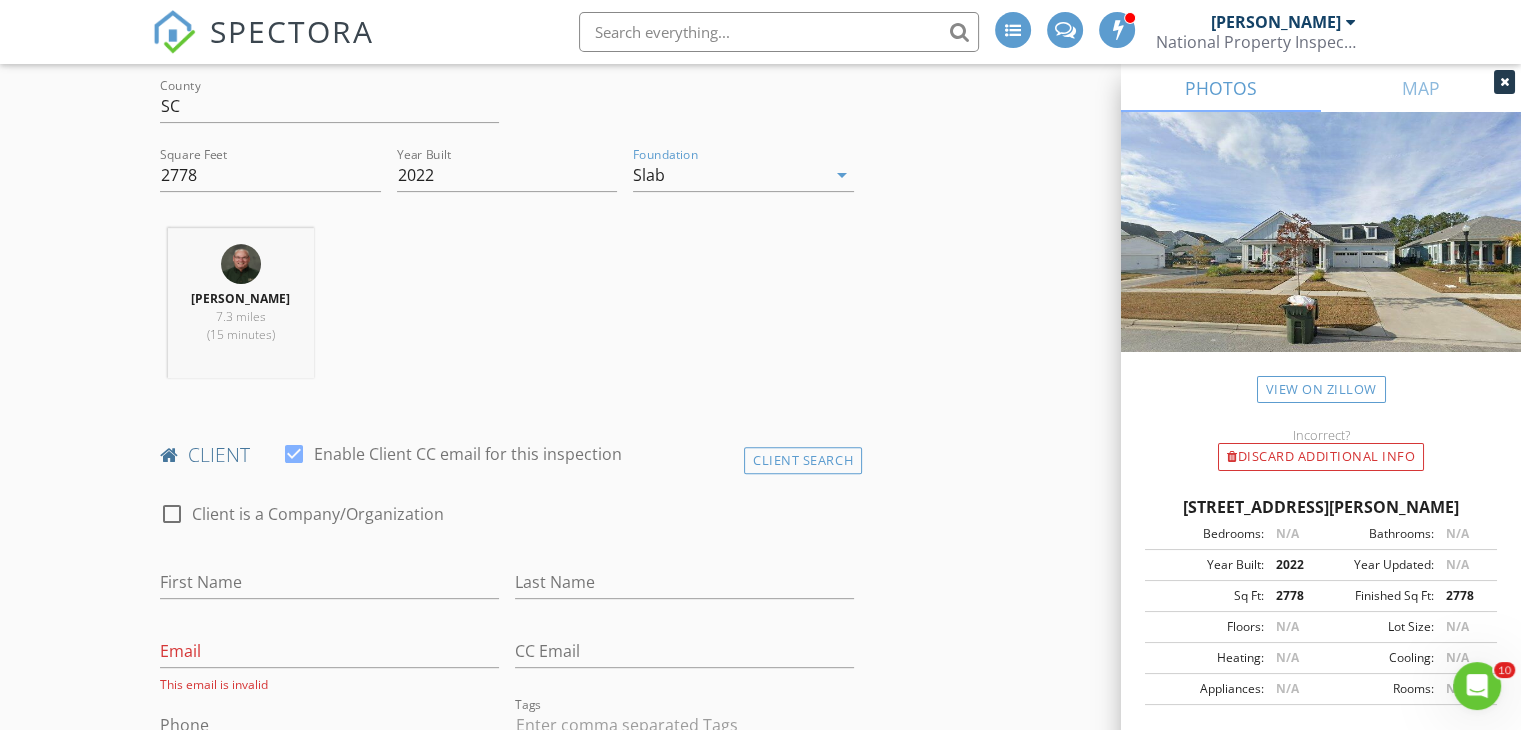 scroll, scrollTop: 900, scrollLeft: 0, axis: vertical 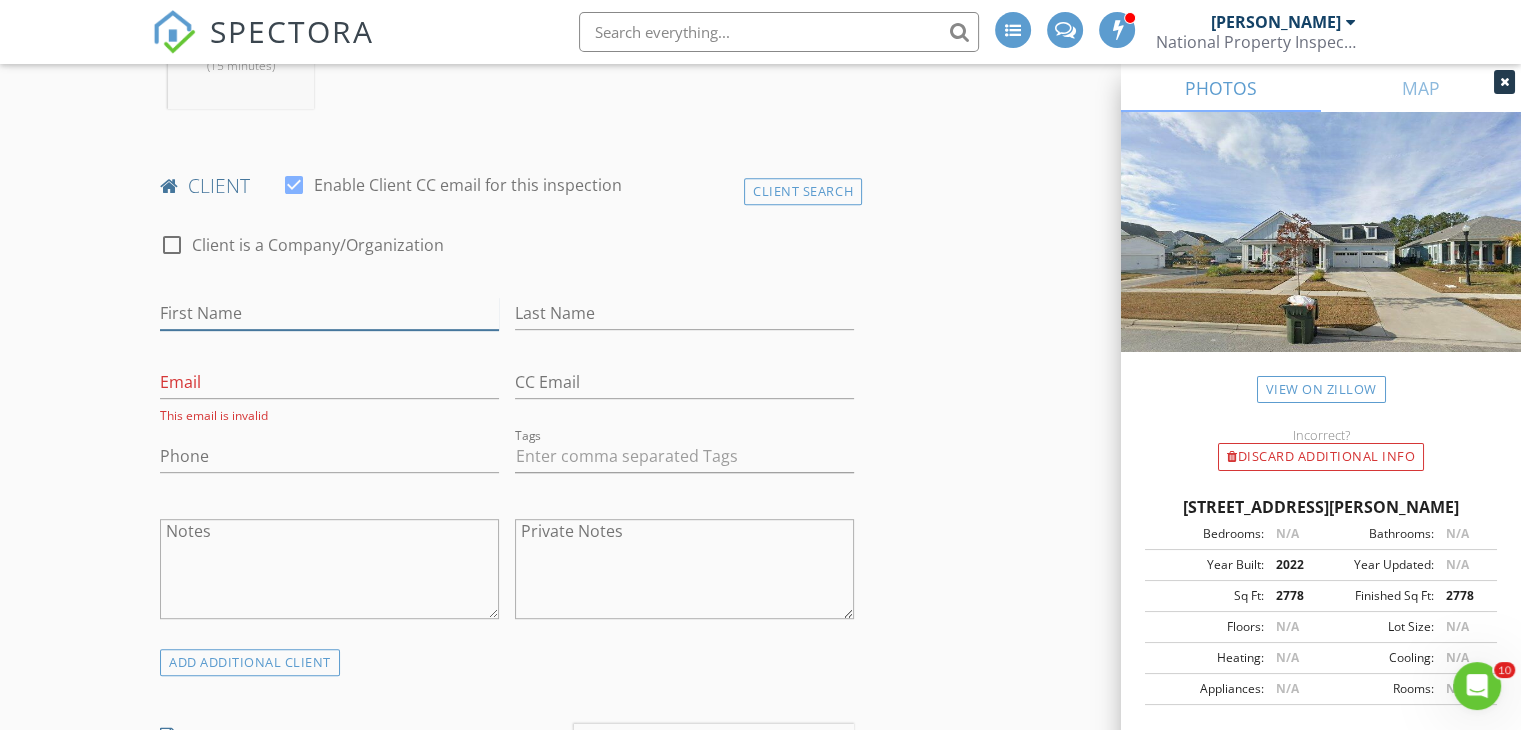 click on "First Name" at bounding box center (329, 313) 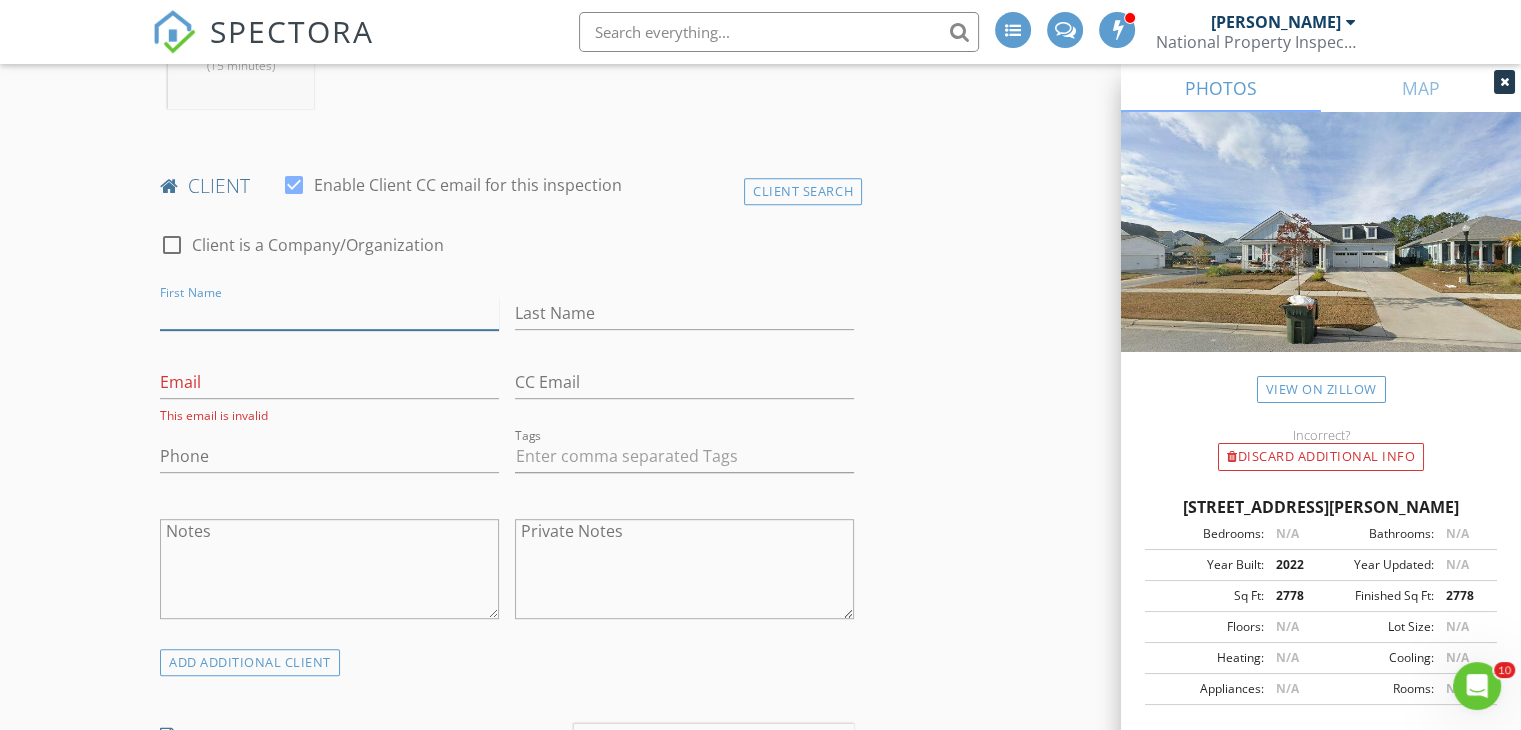 paste on "Nicole" 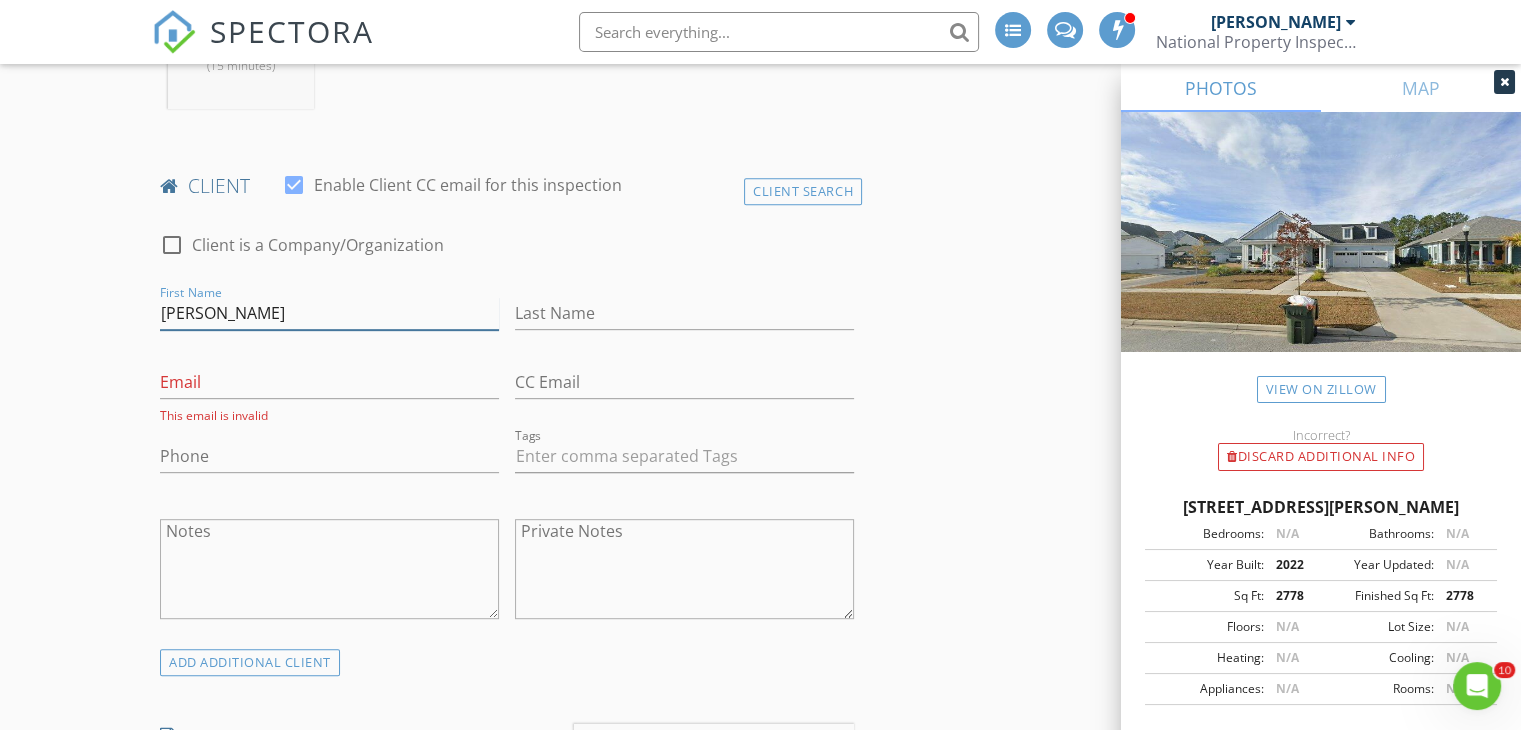 type on "Nicole" 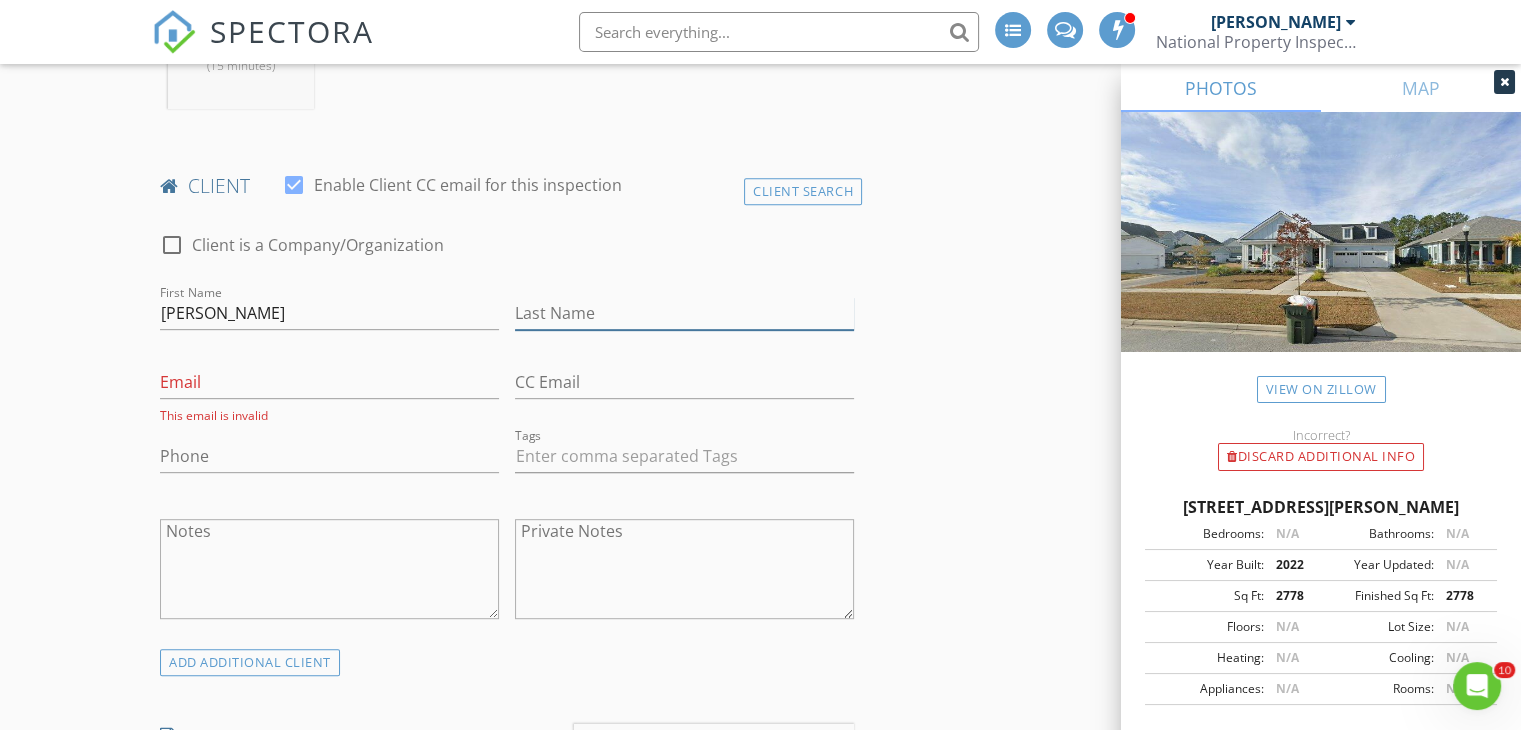 click on "Last Name" at bounding box center [684, 313] 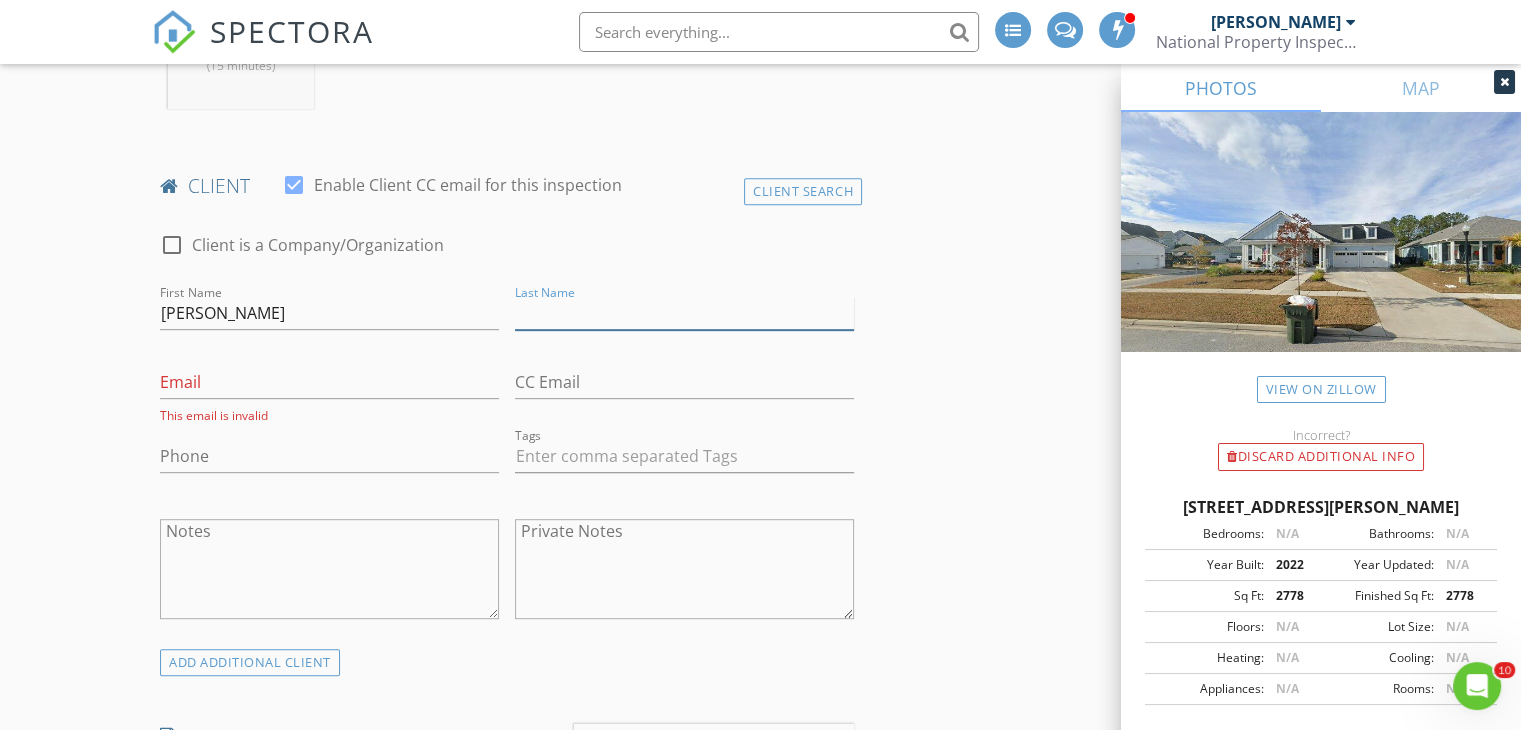 paste on "Valentine" 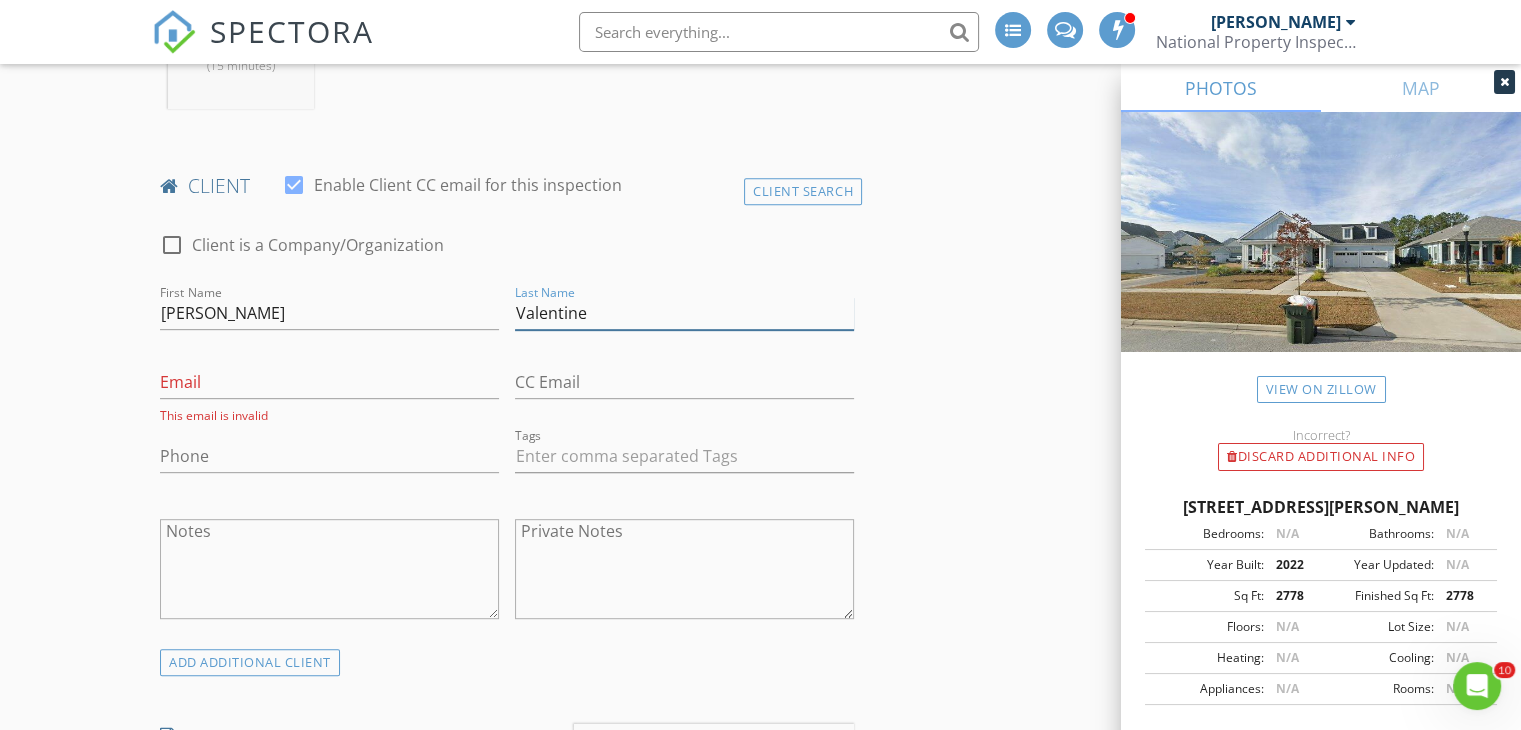 type on "Valentine" 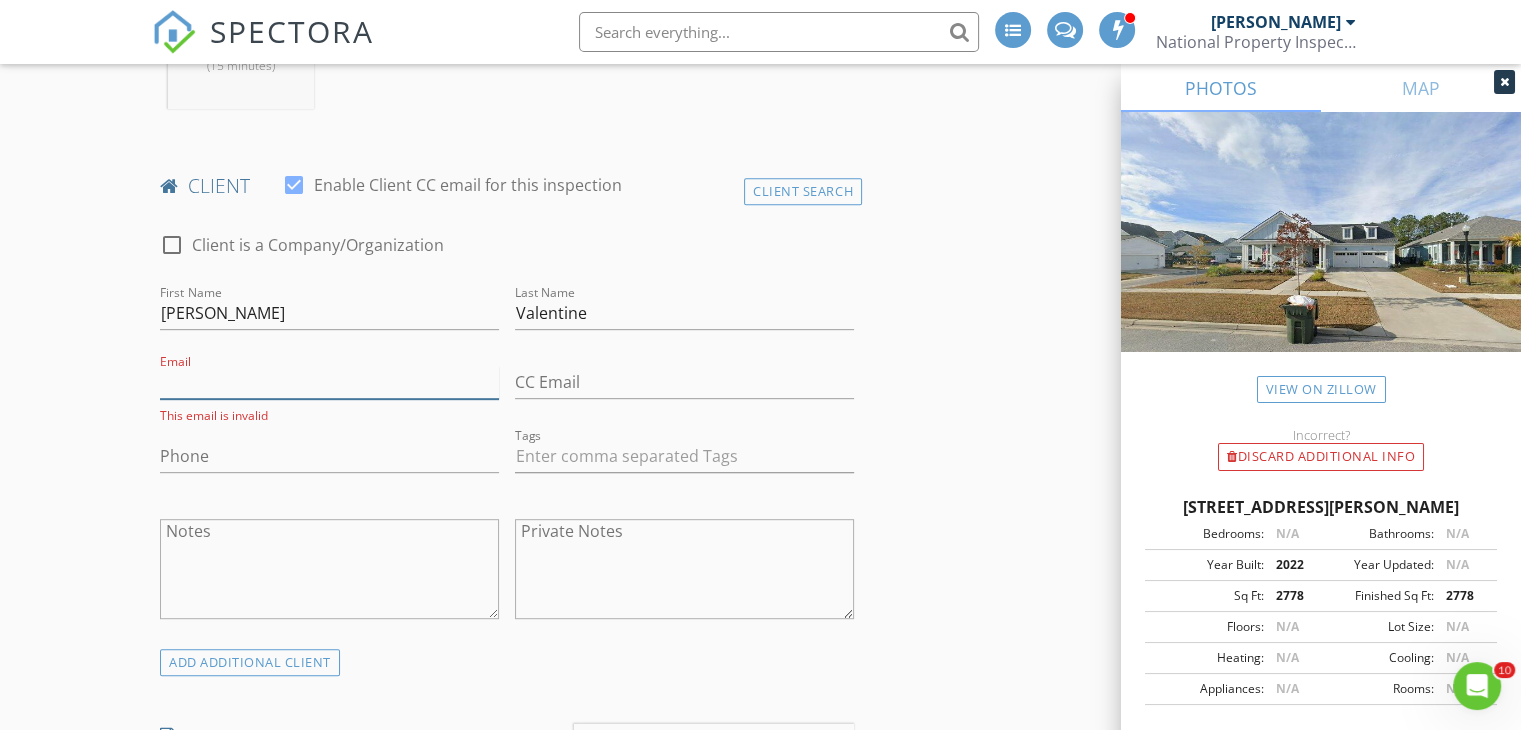 click on "Email" at bounding box center [329, 382] 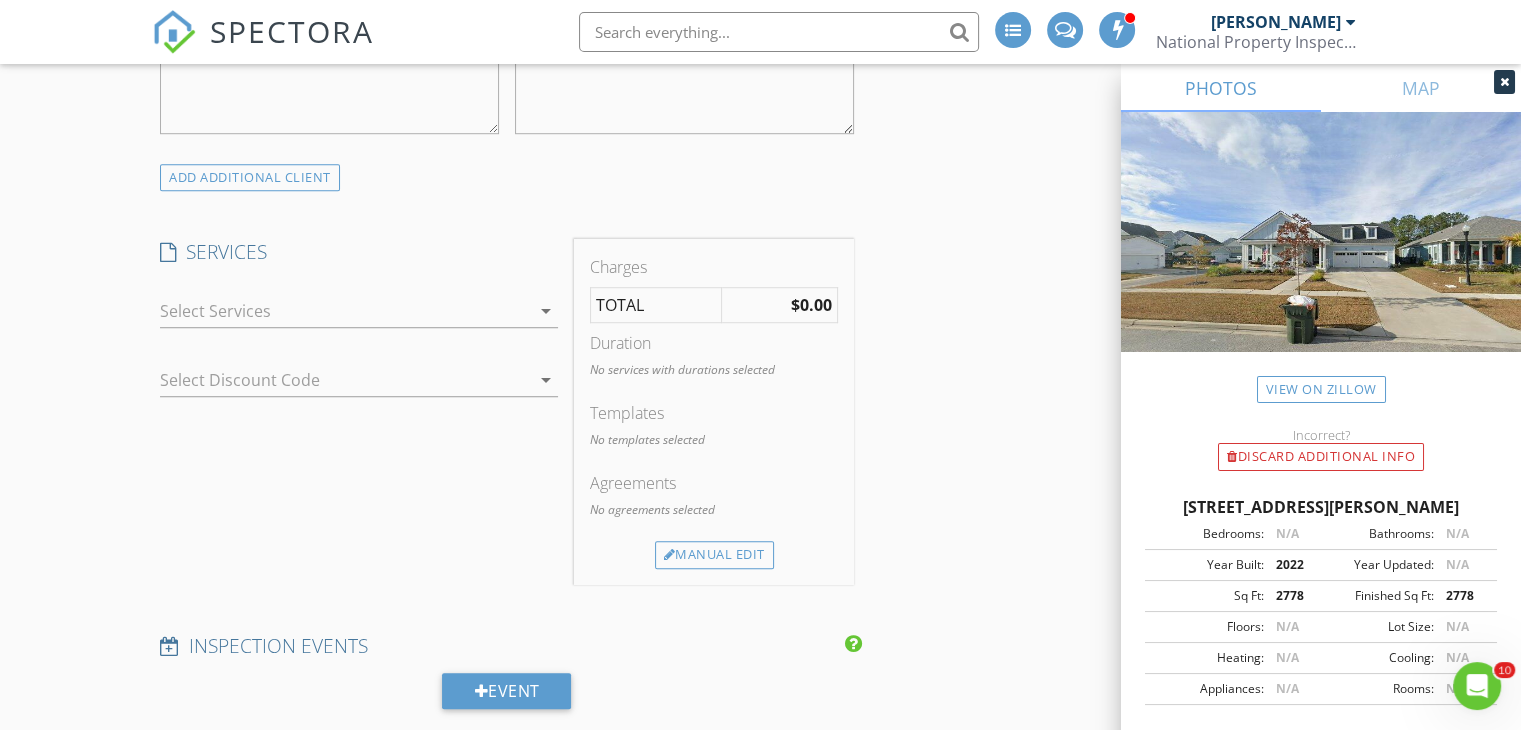 scroll, scrollTop: 1400, scrollLeft: 0, axis: vertical 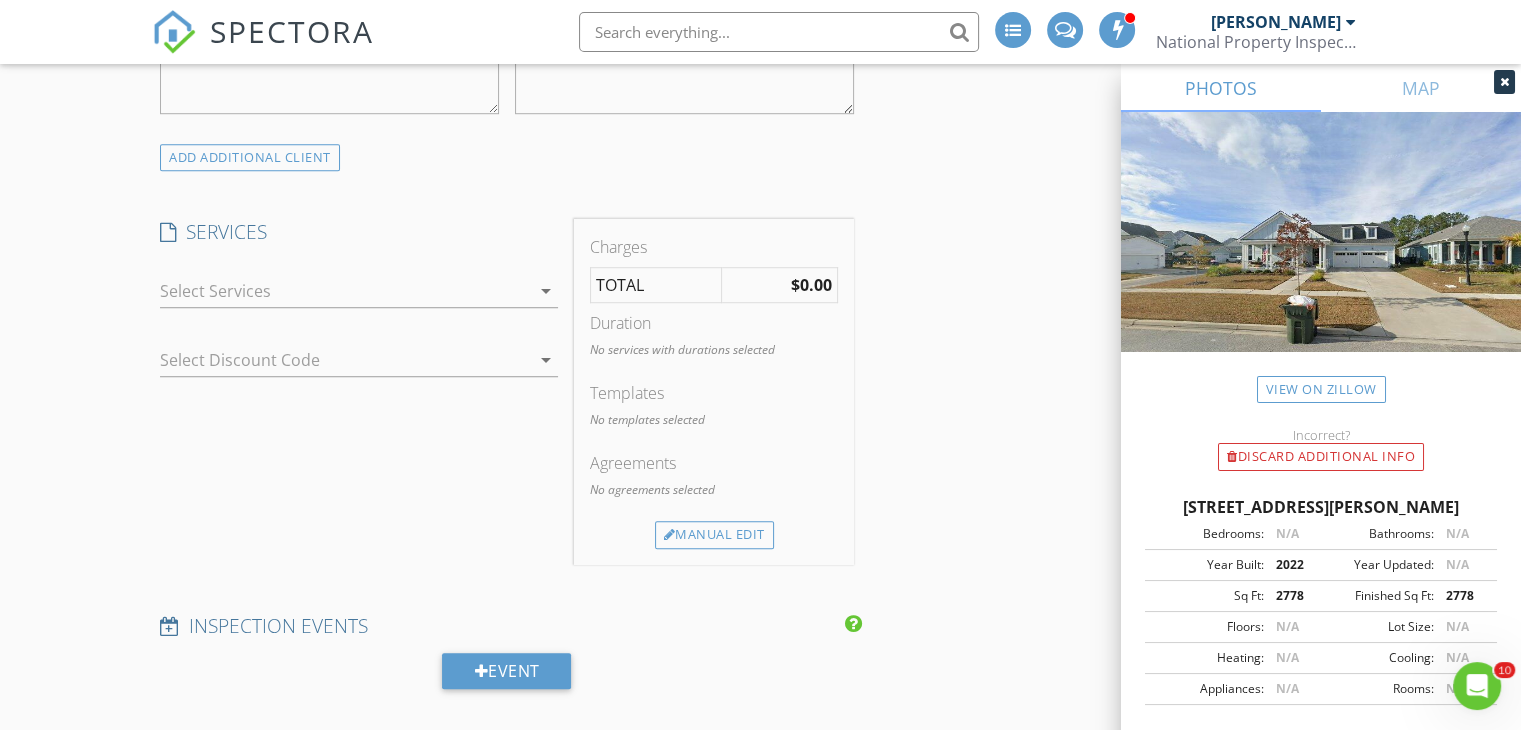 type on "nvalentine1230@yahoo.com" 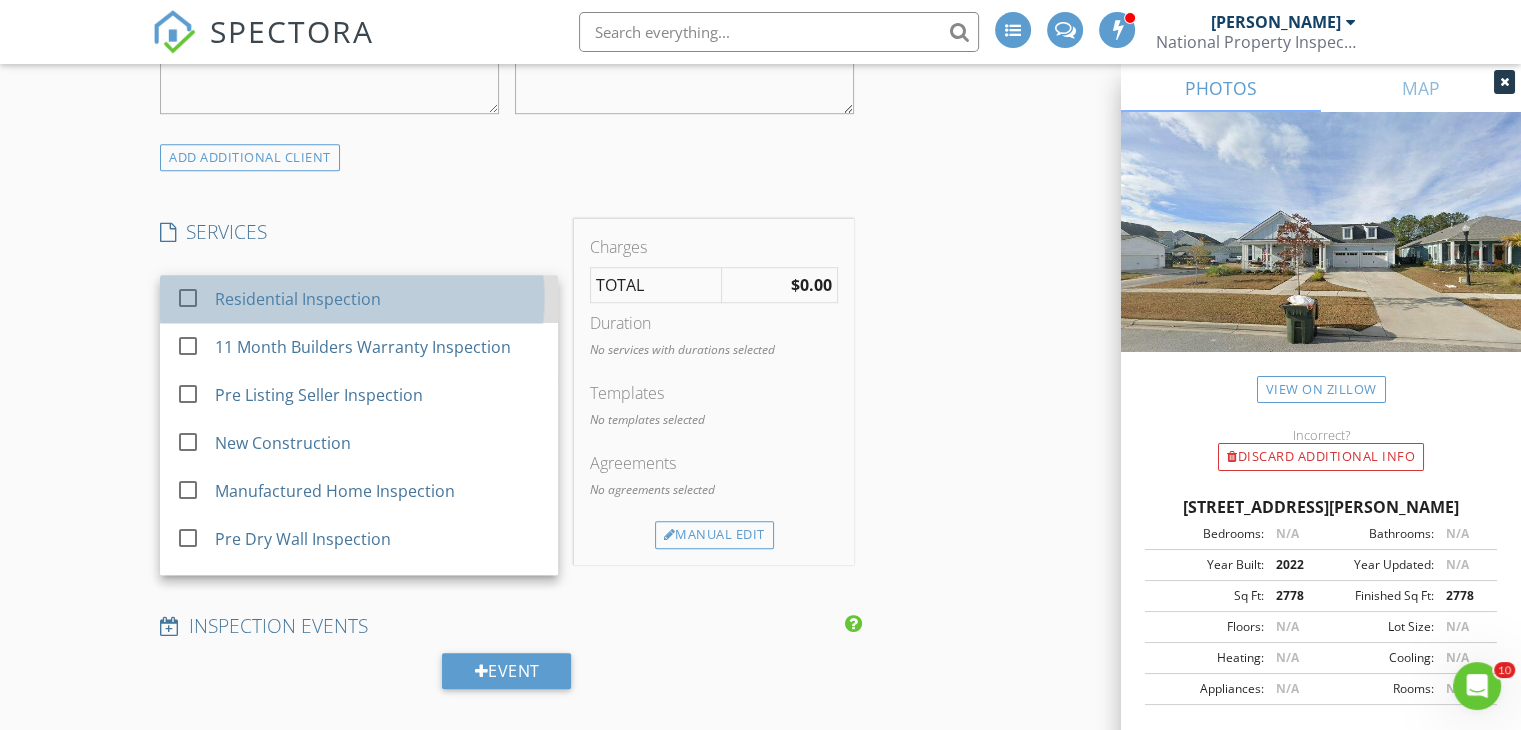 click on "Residential Inspection" at bounding box center [298, 299] 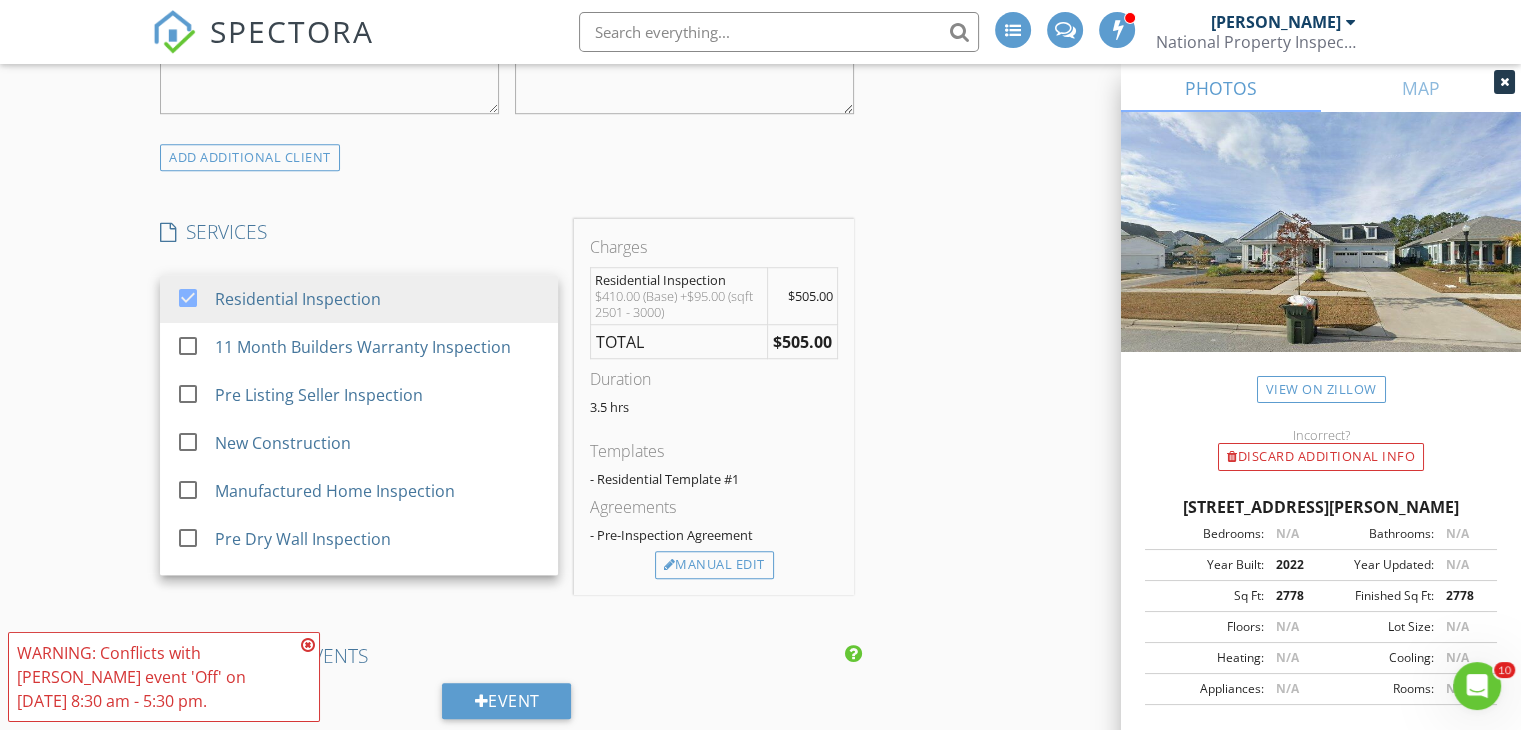 click on "INSPECTOR(S)
check_box   Mike Mankin   PRIMARY   check_box_outline_blank   Brian King     Mike Mankin arrow_drop_down   check_box_outline_blank Mike Mankin specifically requested
Date/Time
07/17/2025 8:30 AM
Location
Address Search       Address 105 Phillips Park Street   Unit   City Summerville   State SC   Zip 29485   County SC     Square Feet 2778   Year Built 2022   Foundation Slab arrow_drop_down     Mike Mankin     7.3 miles     (15 minutes)
client
check_box Enable Client CC email for this inspection   Client Search     check_box_outline_blank Client is a Company/Organization     First Name Nicole   Last Name Valentine   Email nvalentine1230@yahoo.com   CC Email   Phone         Tags         Notes   Private Notes
ADD ADDITIONAL client
SERVICES
check_box" at bounding box center (760, 589) 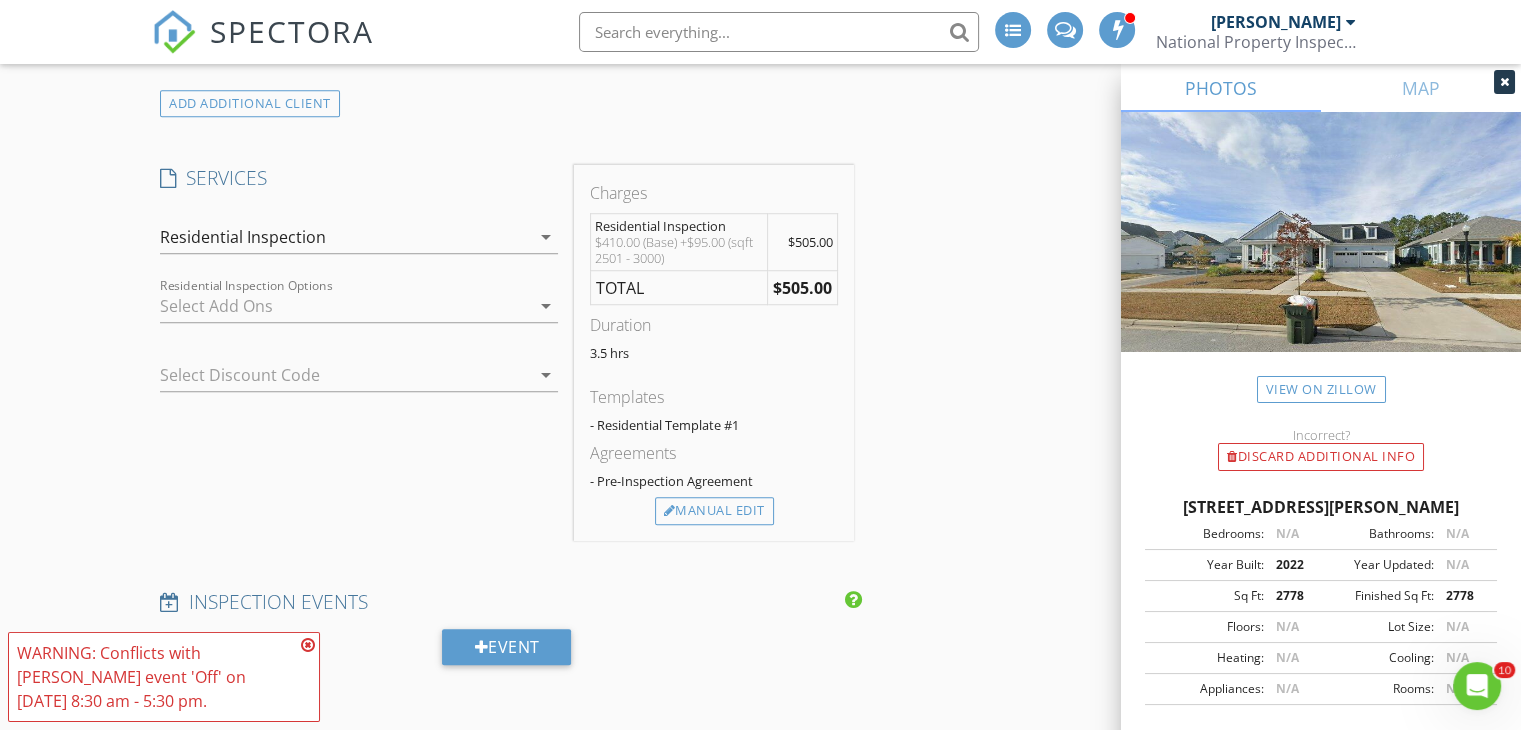scroll, scrollTop: 1500, scrollLeft: 0, axis: vertical 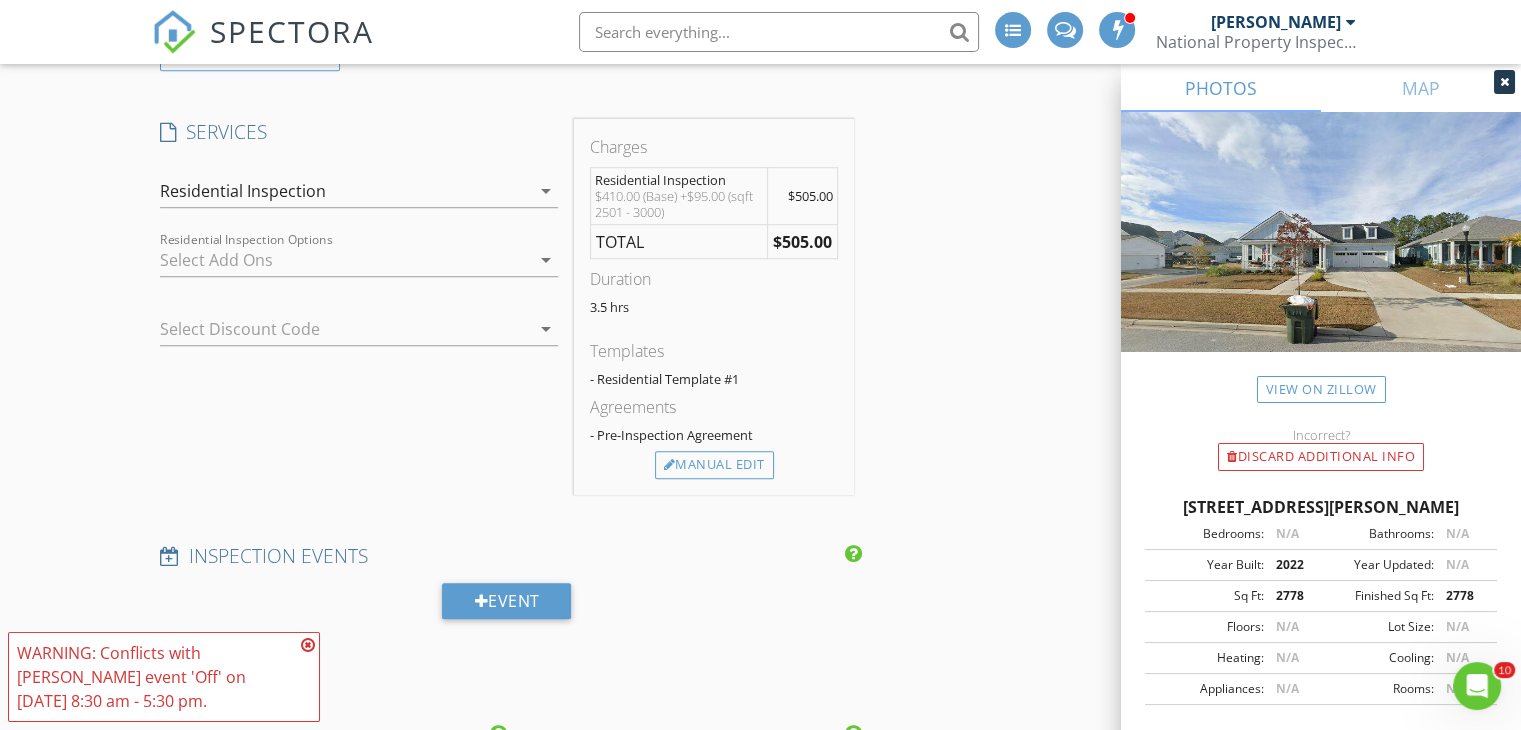 click at bounding box center (308, 645) 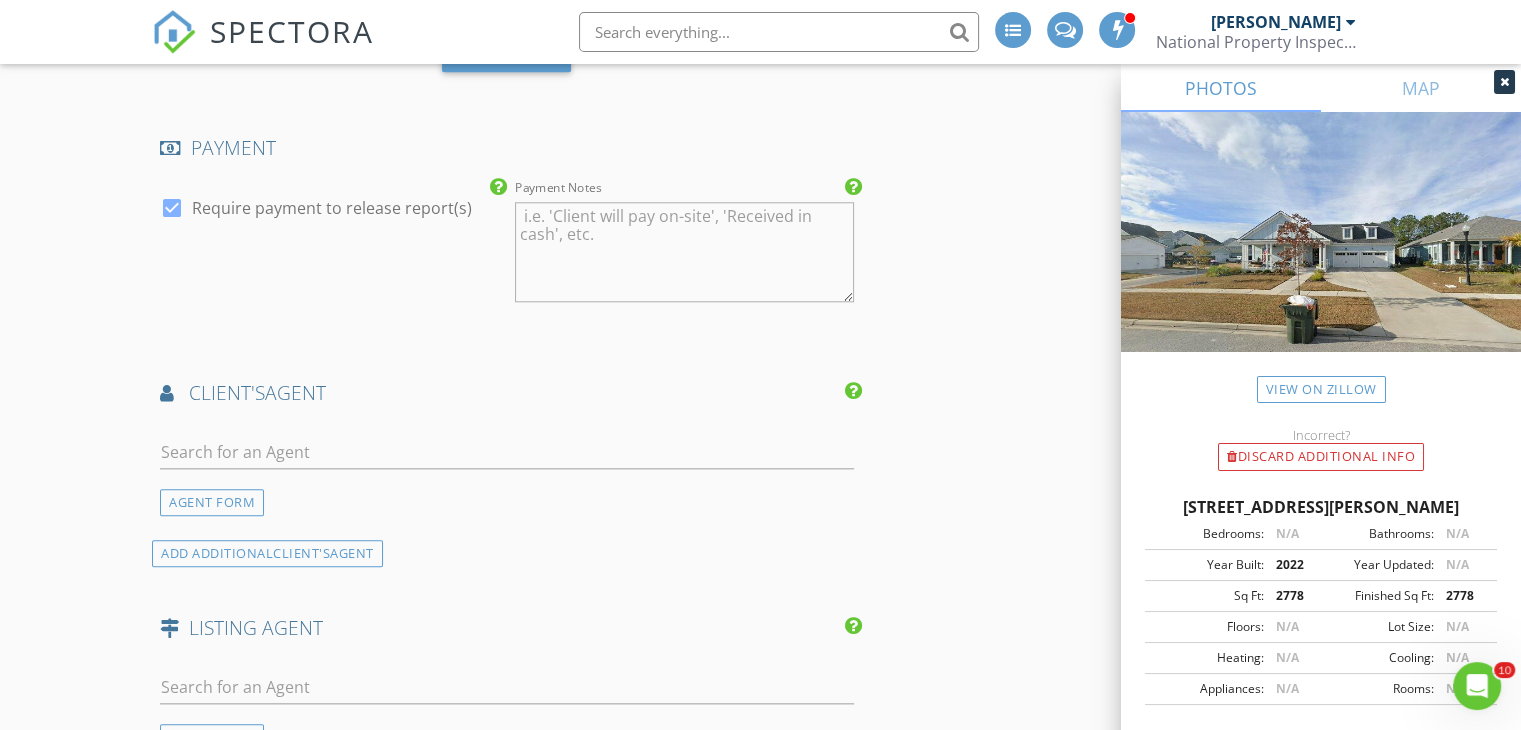 scroll, scrollTop: 2100, scrollLeft: 0, axis: vertical 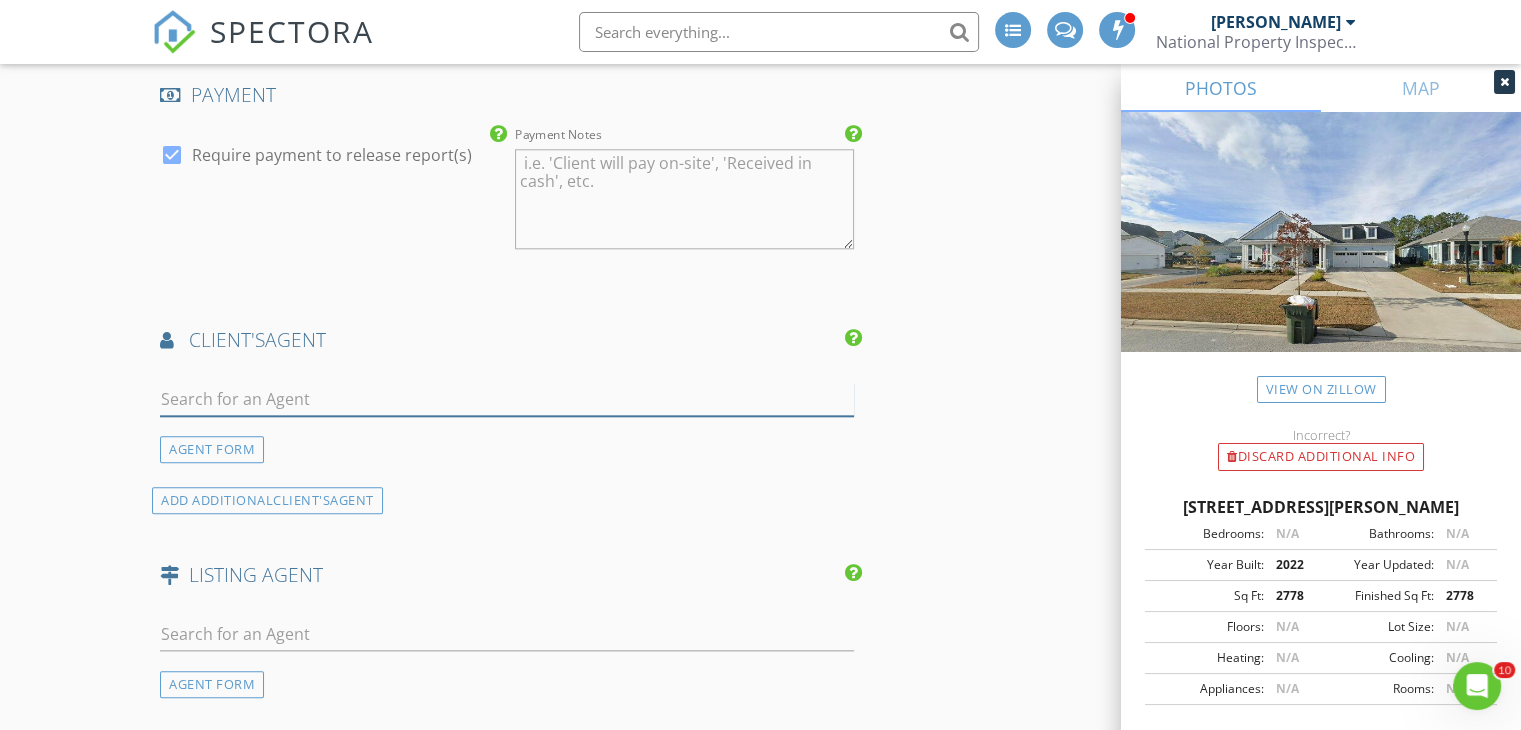 click at bounding box center (507, 399) 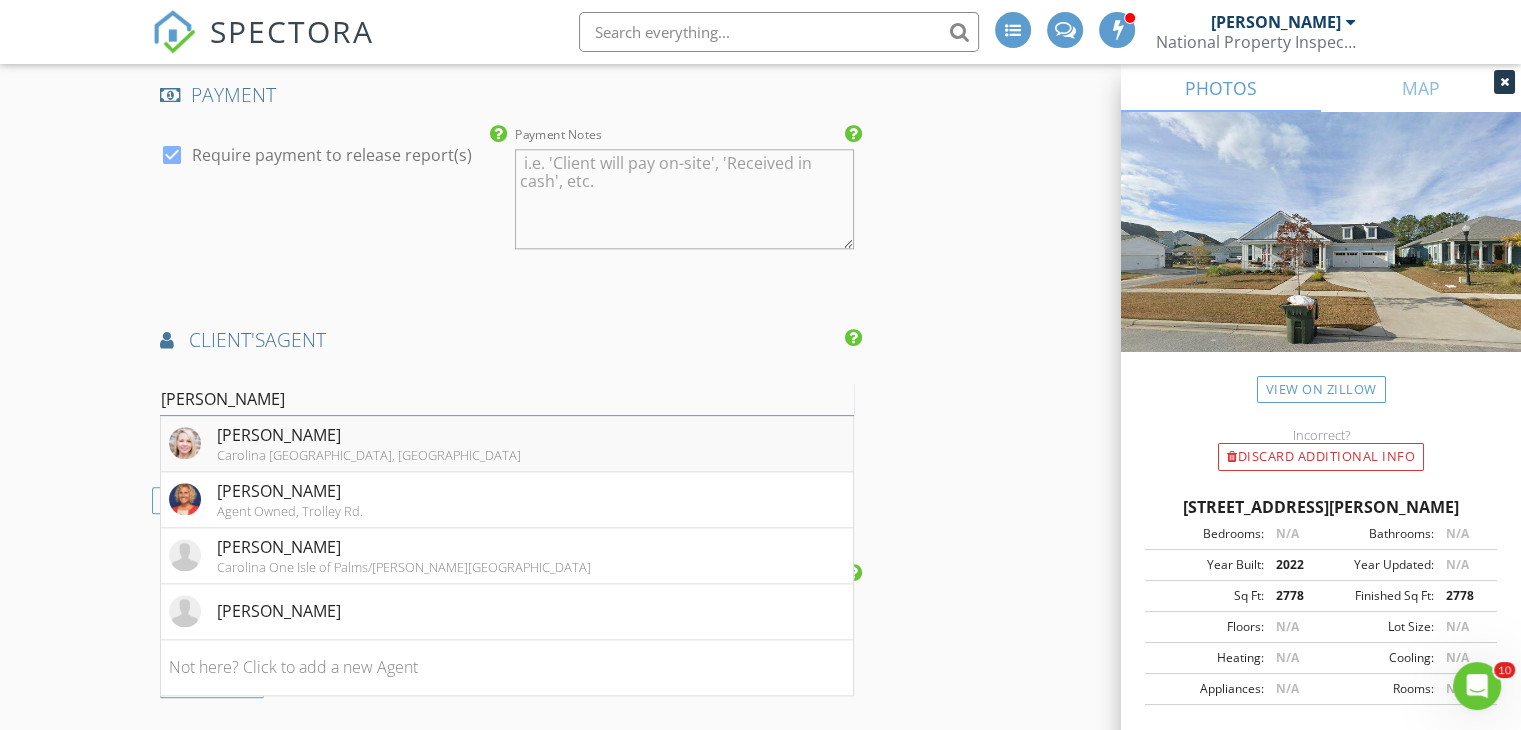 type on "Christine" 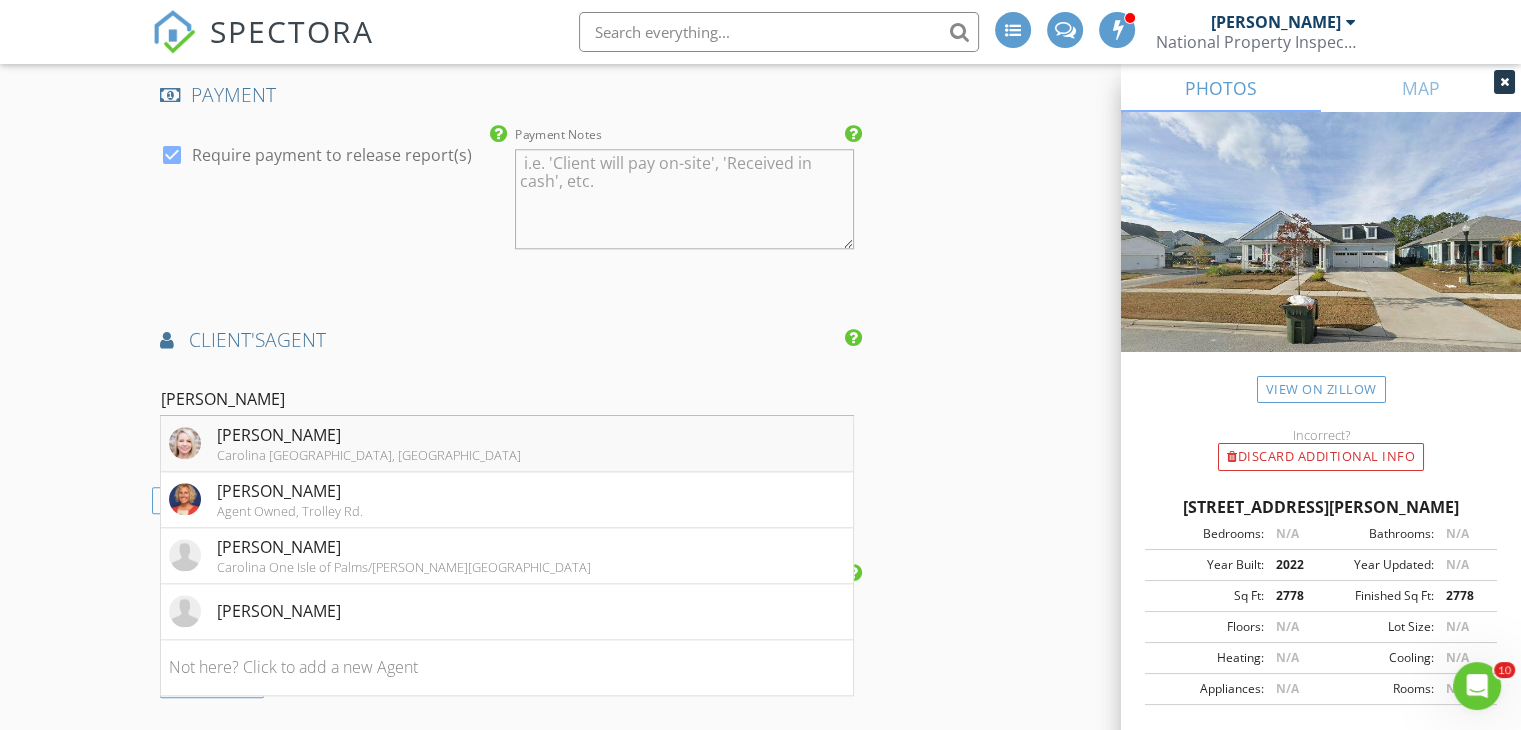 click on "Christine Hancock" at bounding box center (369, 435) 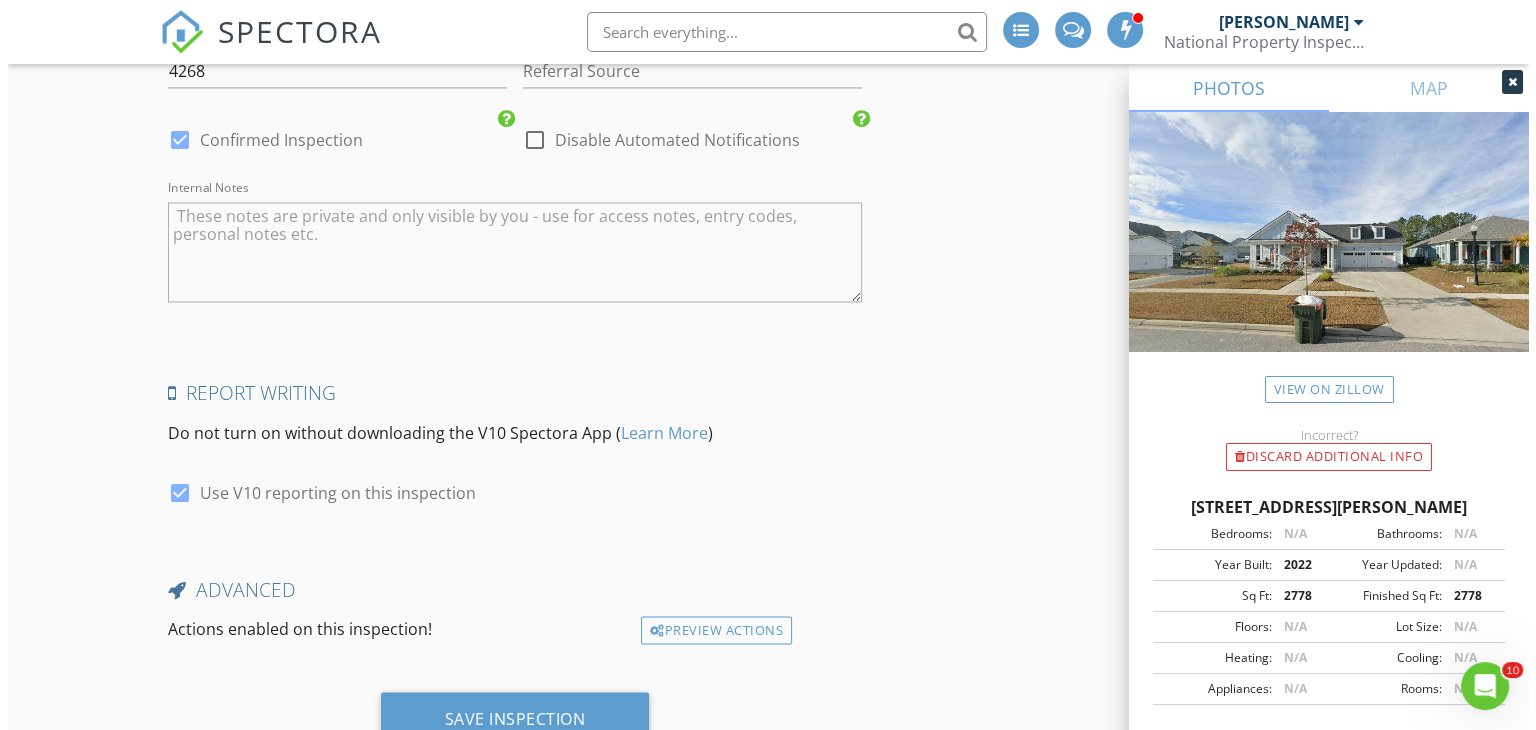 scroll, scrollTop: 3436, scrollLeft: 0, axis: vertical 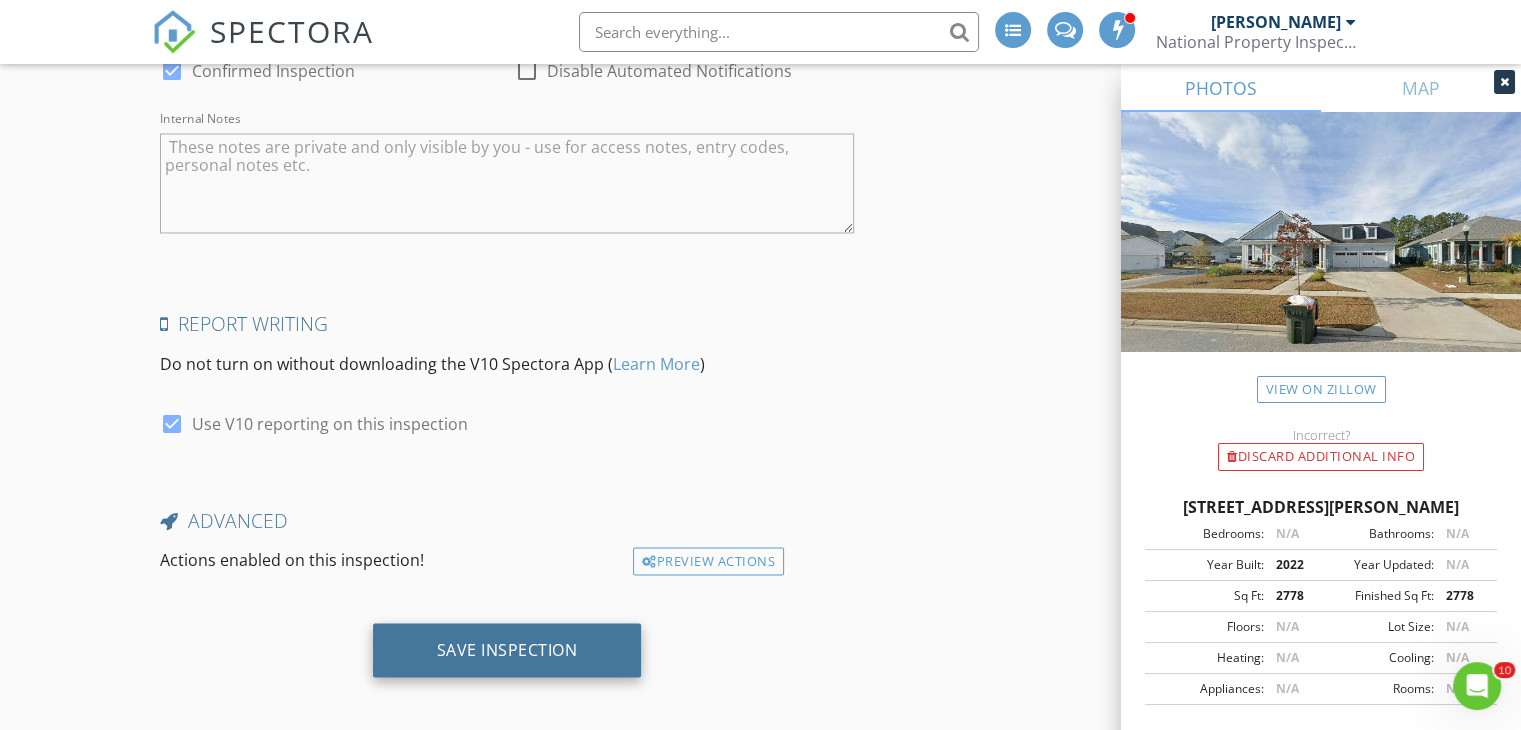 click on "Save Inspection" at bounding box center [507, 649] 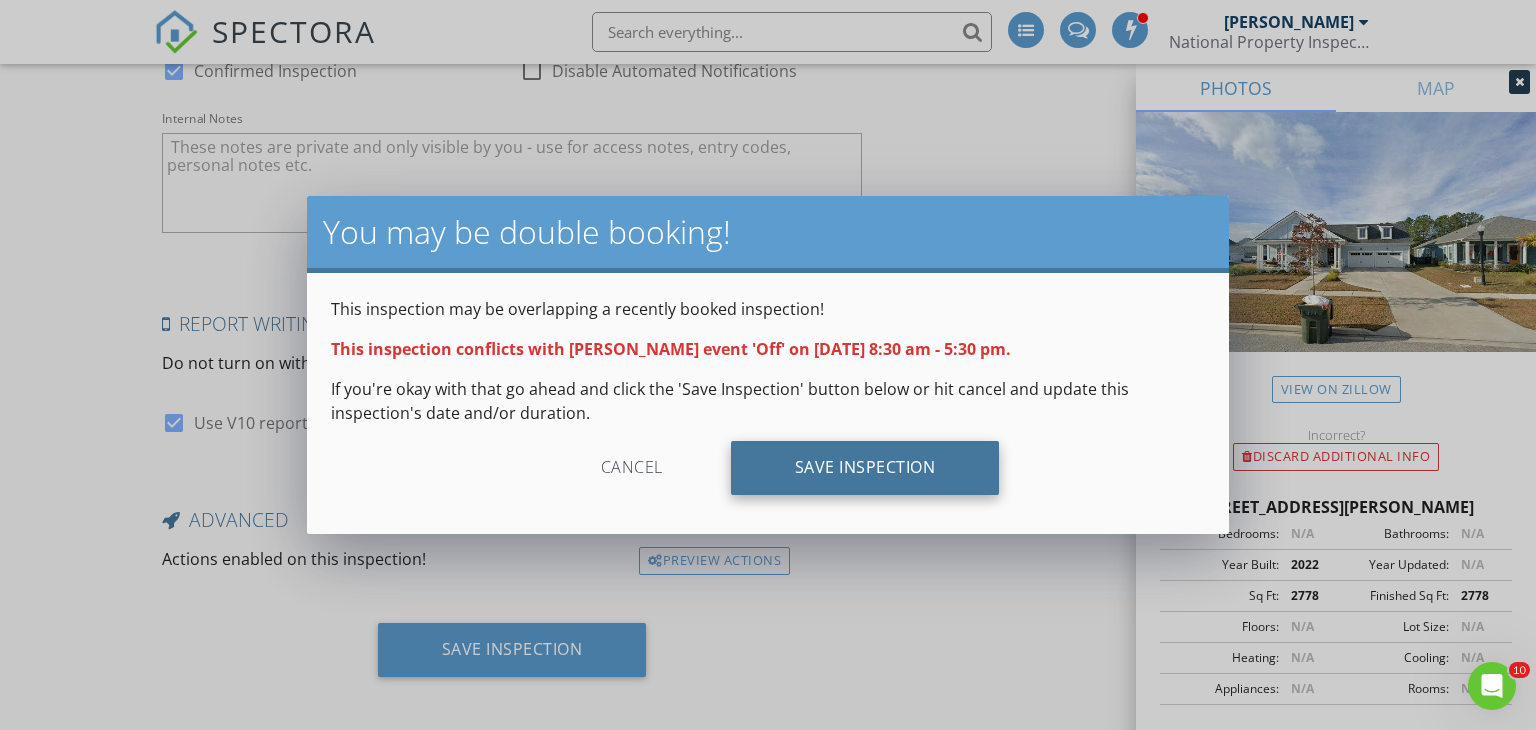 click on "Save Inspection" at bounding box center (865, 468) 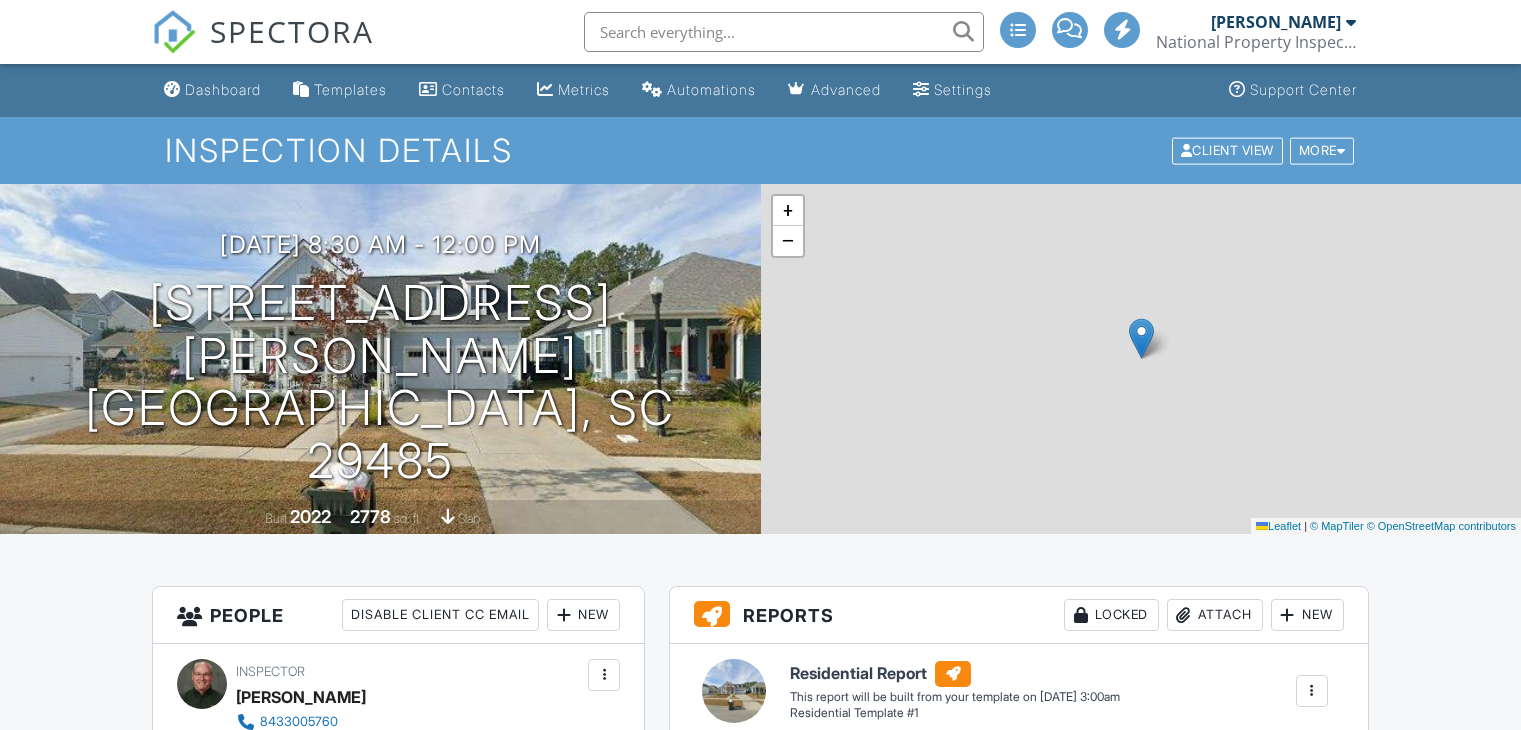 scroll, scrollTop: 0, scrollLeft: 0, axis: both 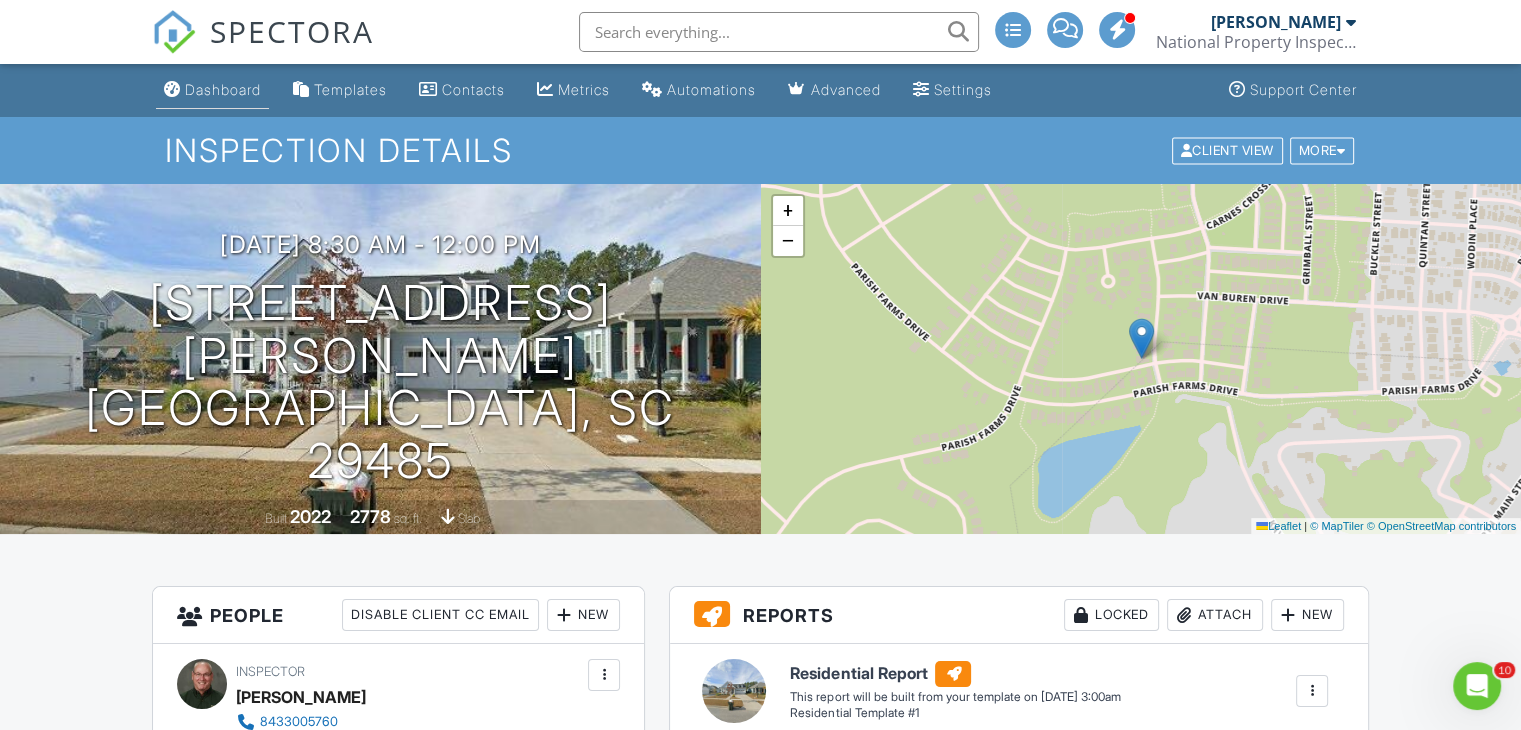 click on "Dashboard" at bounding box center [223, 89] 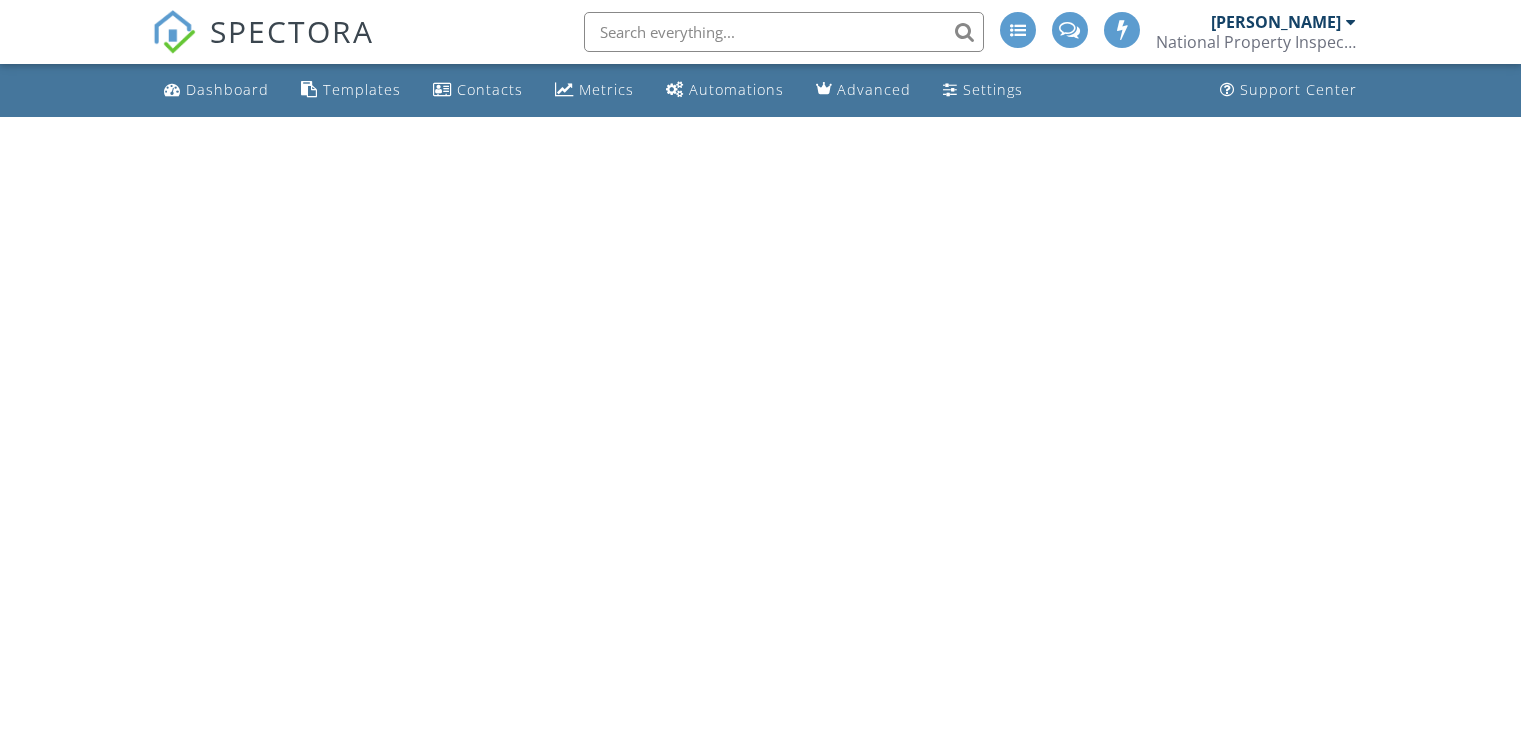 scroll, scrollTop: 0, scrollLeft: 0, axis: both 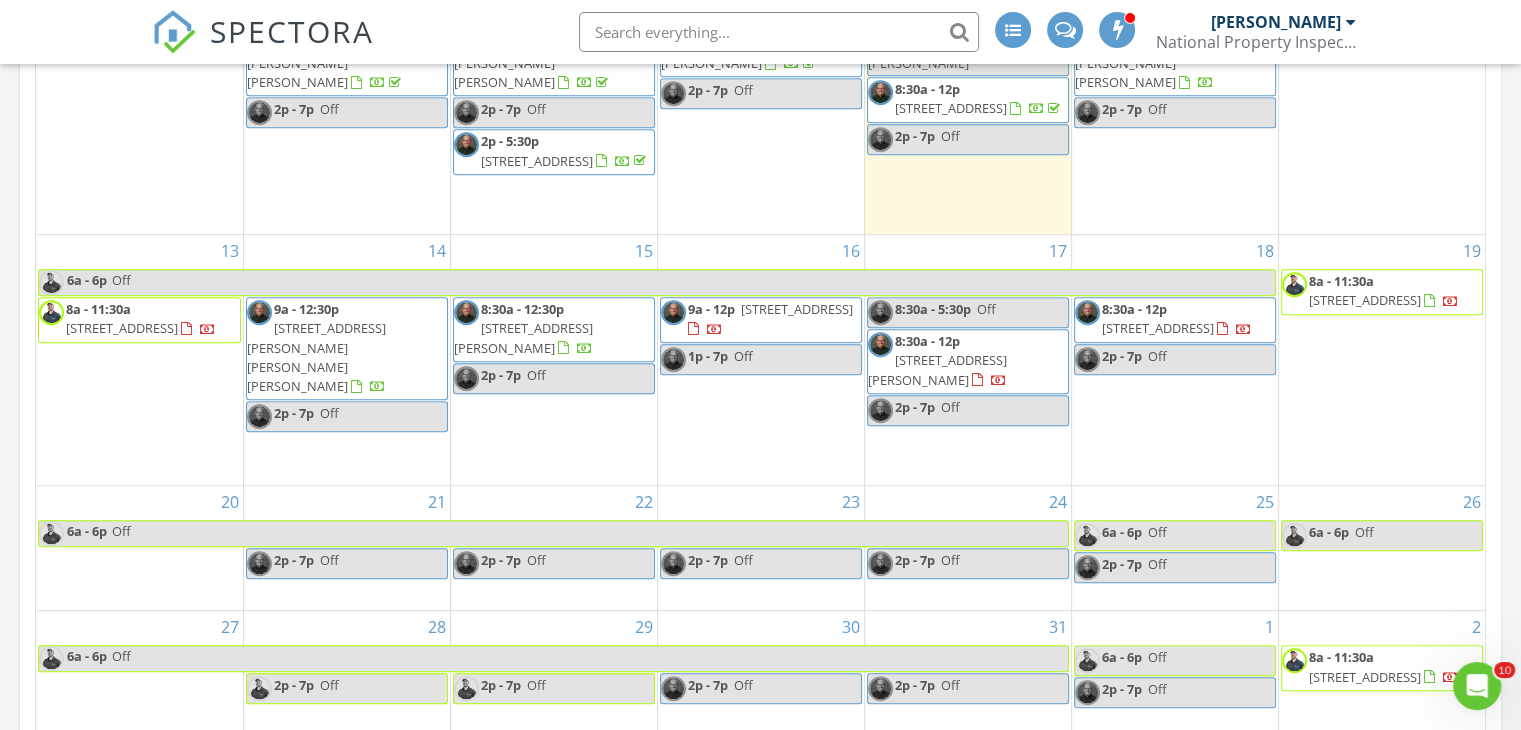 click on "8:30a - 5:30p" at bounding box center (933, 309) 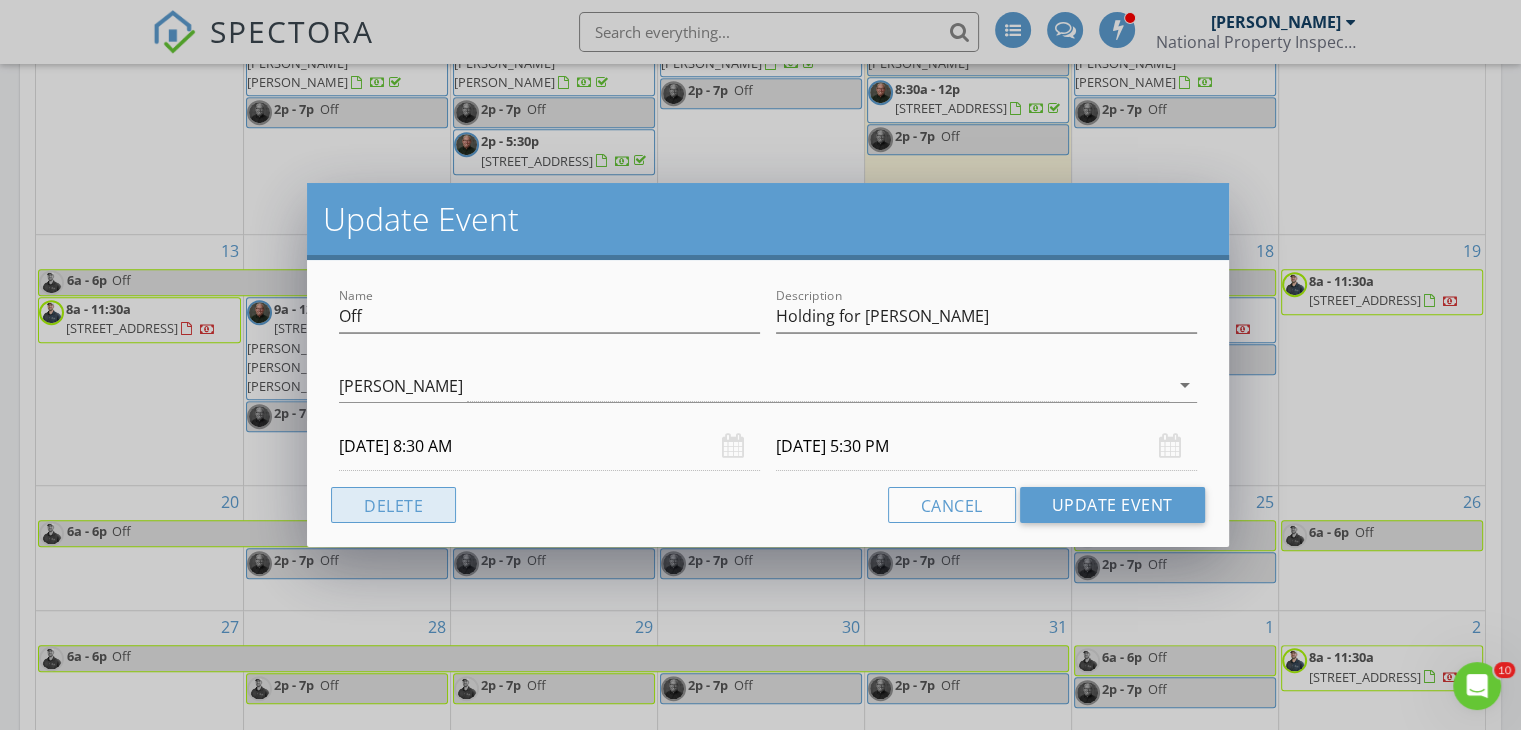 click on "Delete" at bounding box center [393, 505] 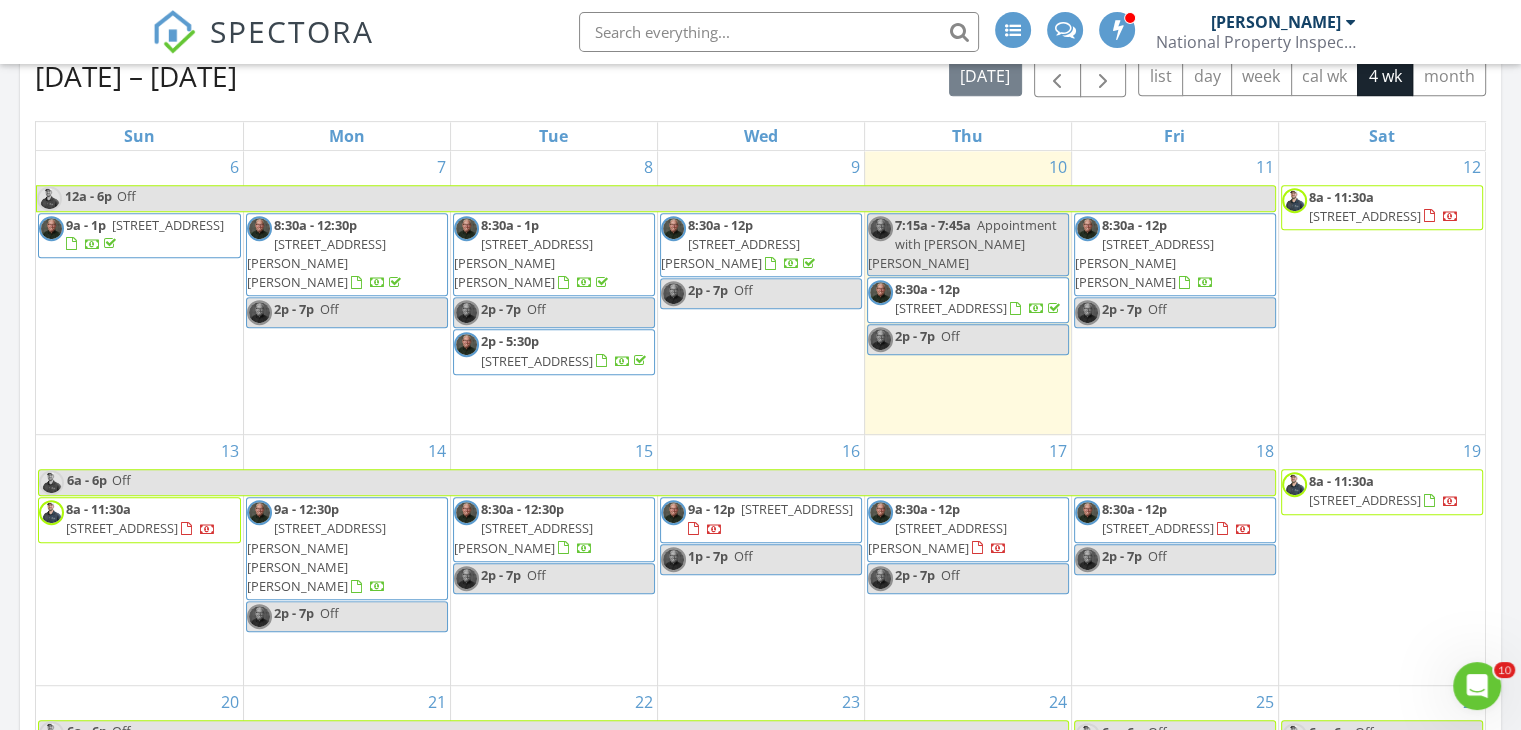 scroll, scrollTop: 800, scrollLeft: 0, axis: vertical 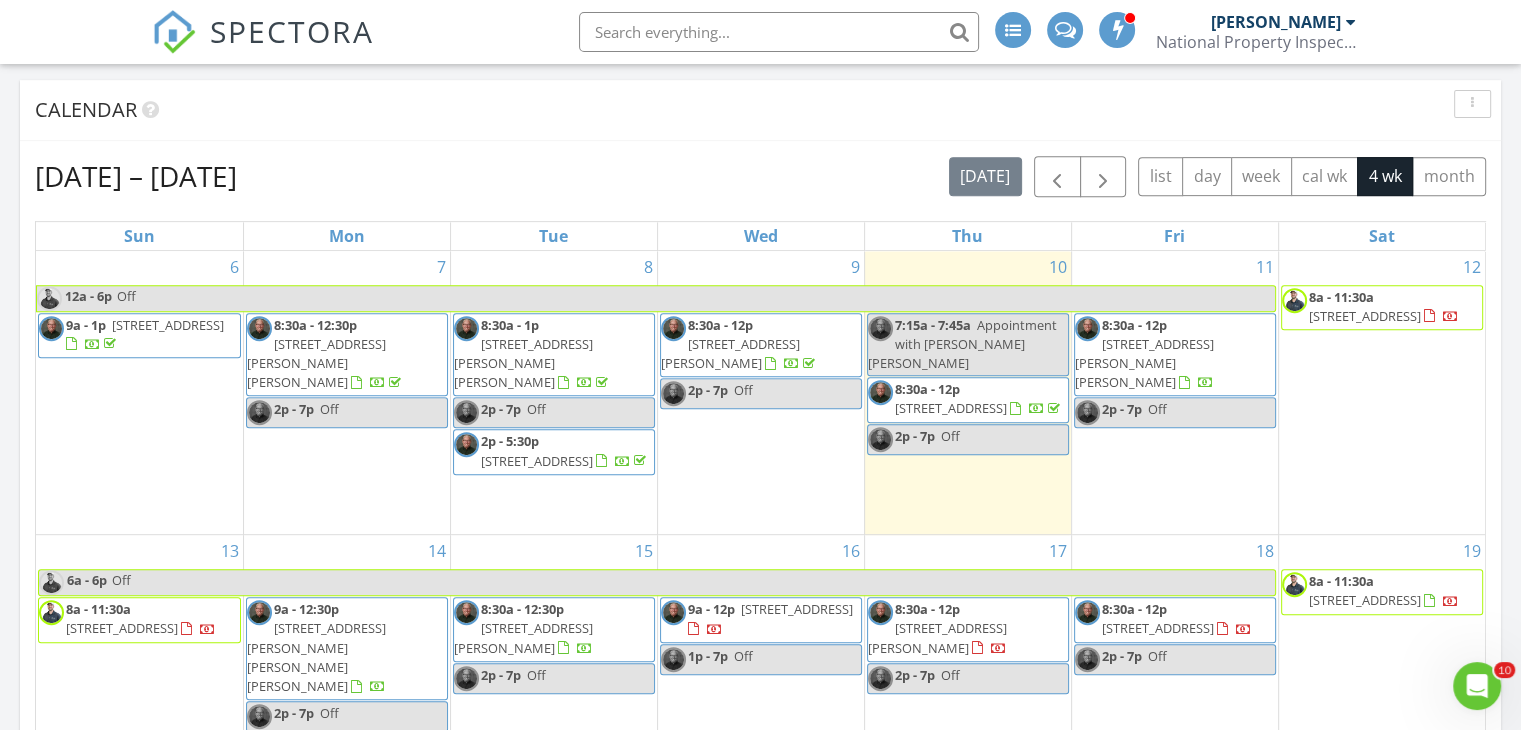 drag, startPoint x: 576, startPoint y: 452, endPoint x: 540, endPoint y: 436, distance: 39.39543 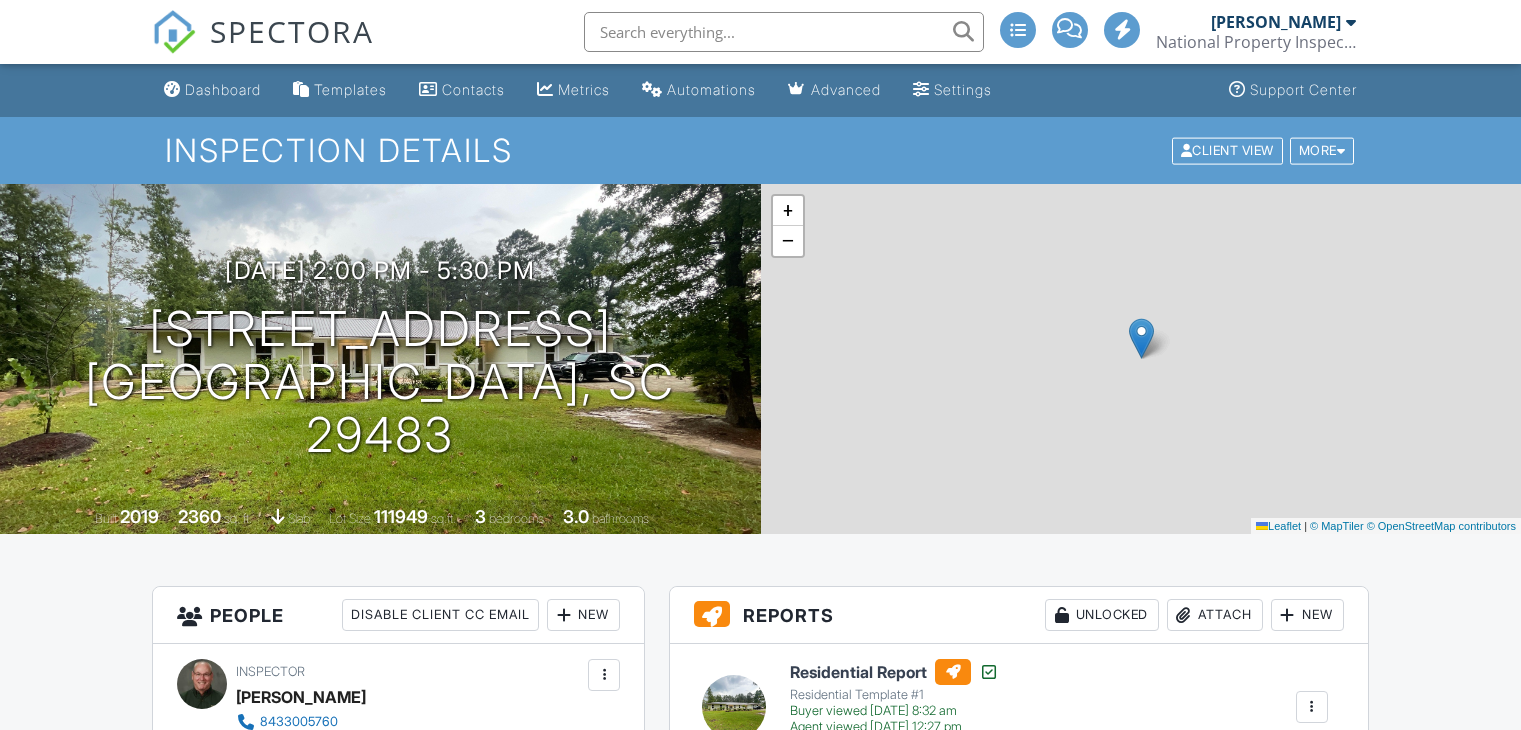 scroll, scrollTop: 0, scrollLeft: 0, axis: both 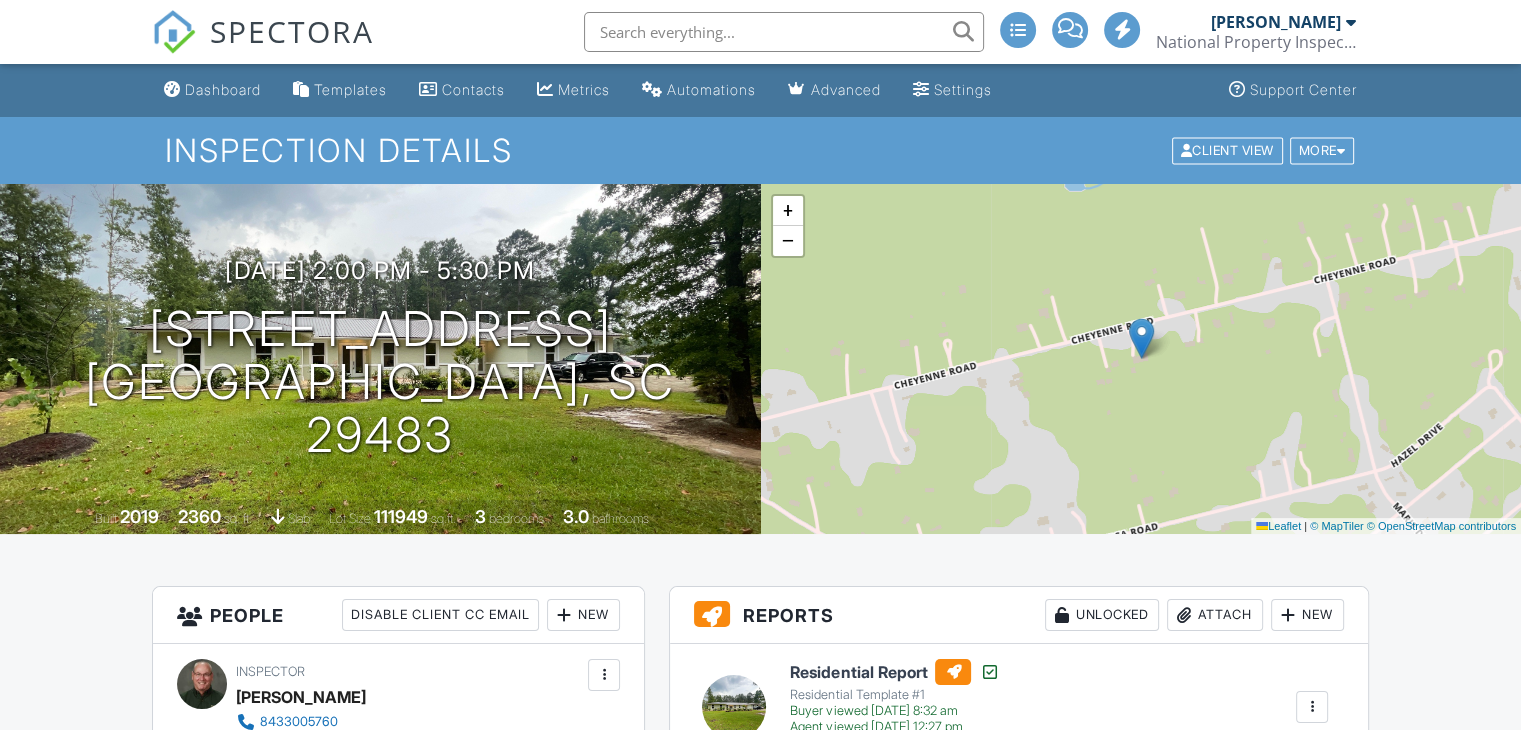 click on "View" at bounding box center (876, 745) 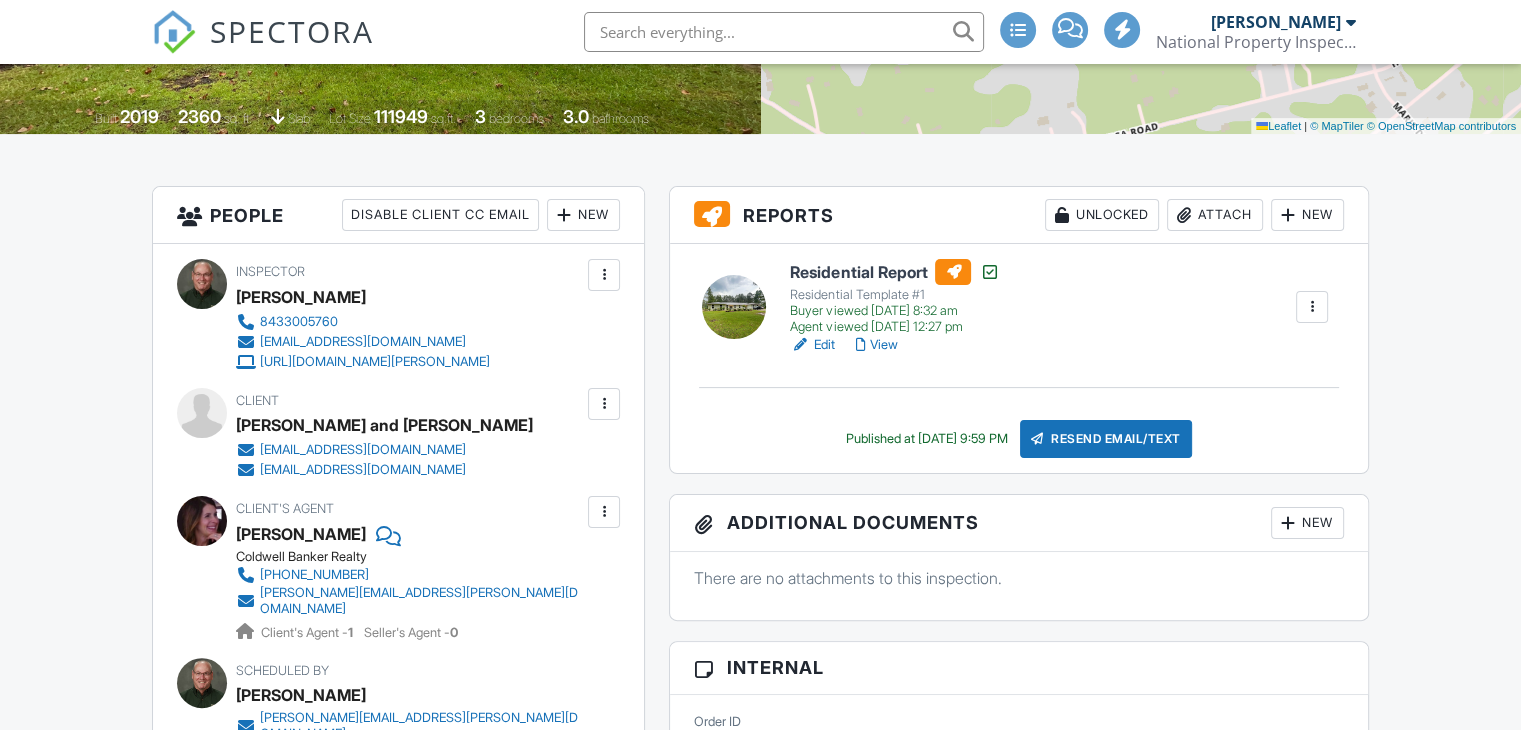 scroll, scrollTop: 0, scrollLeft: 0, axis: both 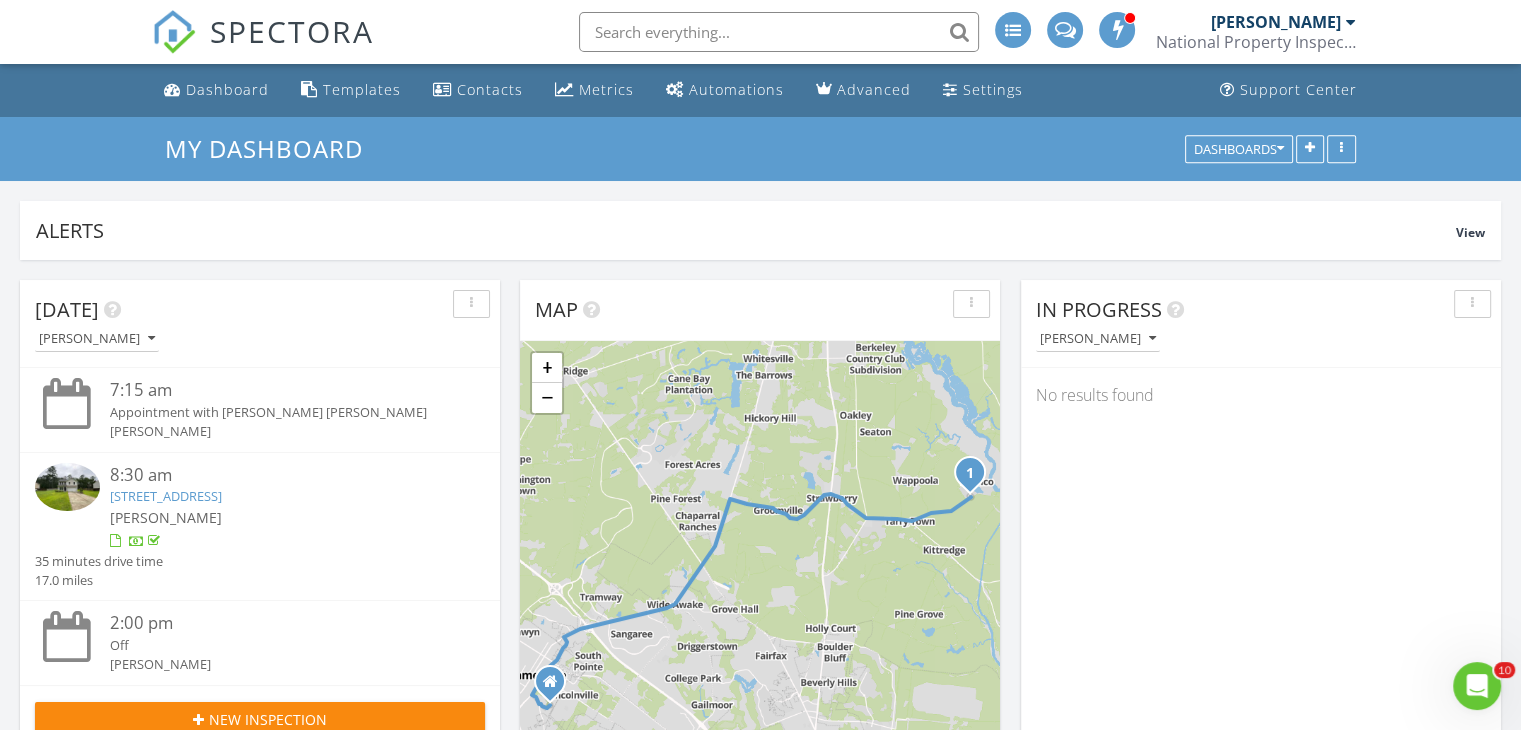 click at bounding box center [1351, 22] 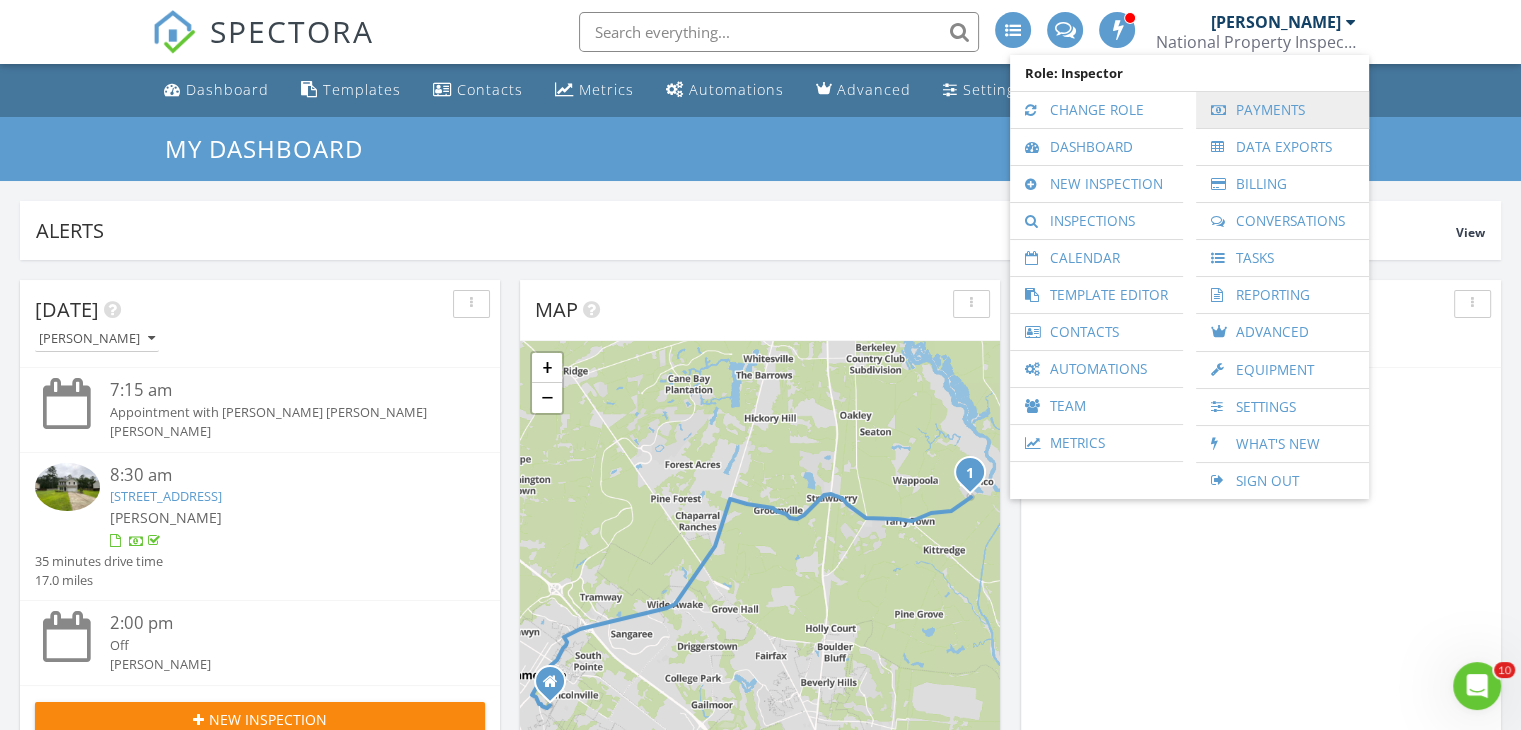 click on "Payments" at bounding box center [1282, 110] 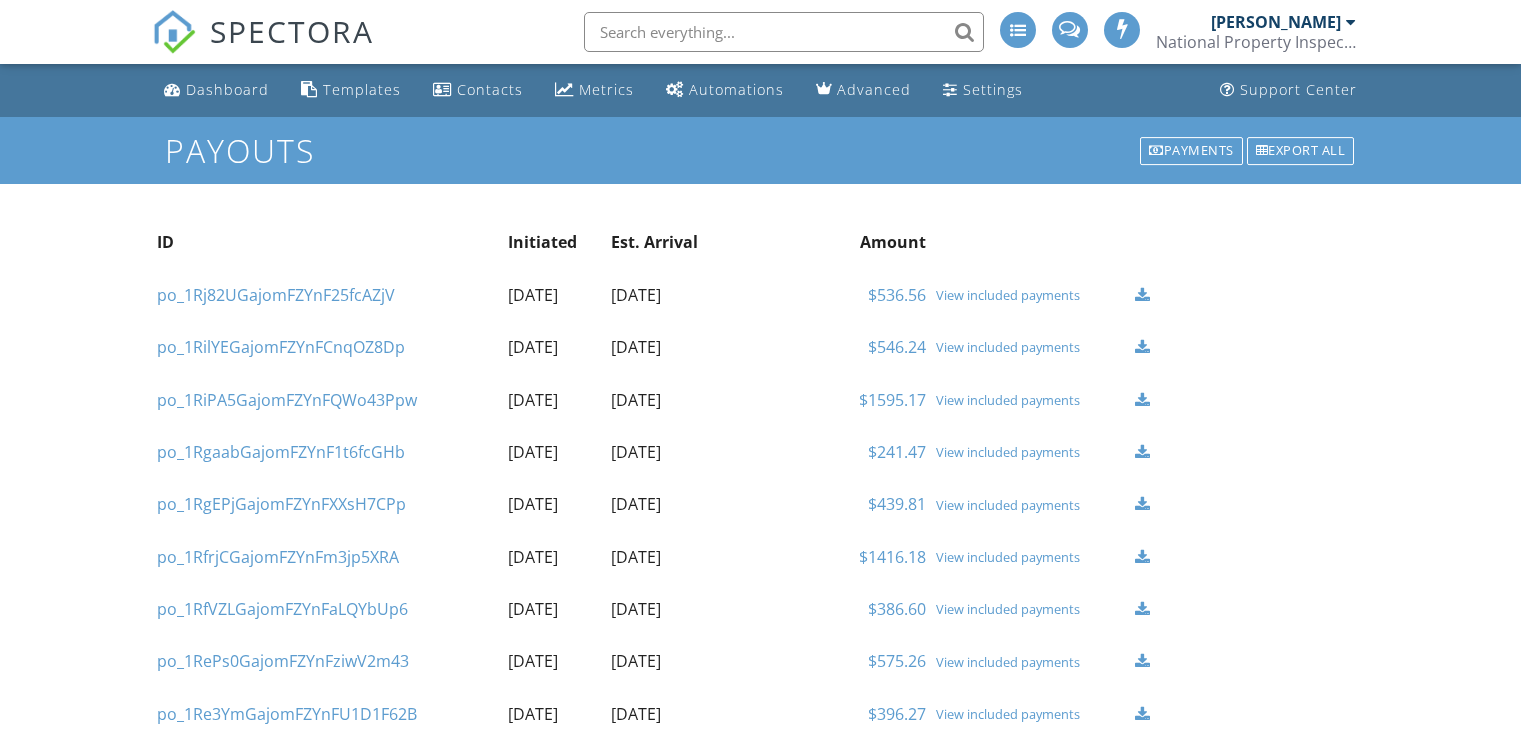 scroll, scrollTop: 0, scrollLeft: 0, axis: both 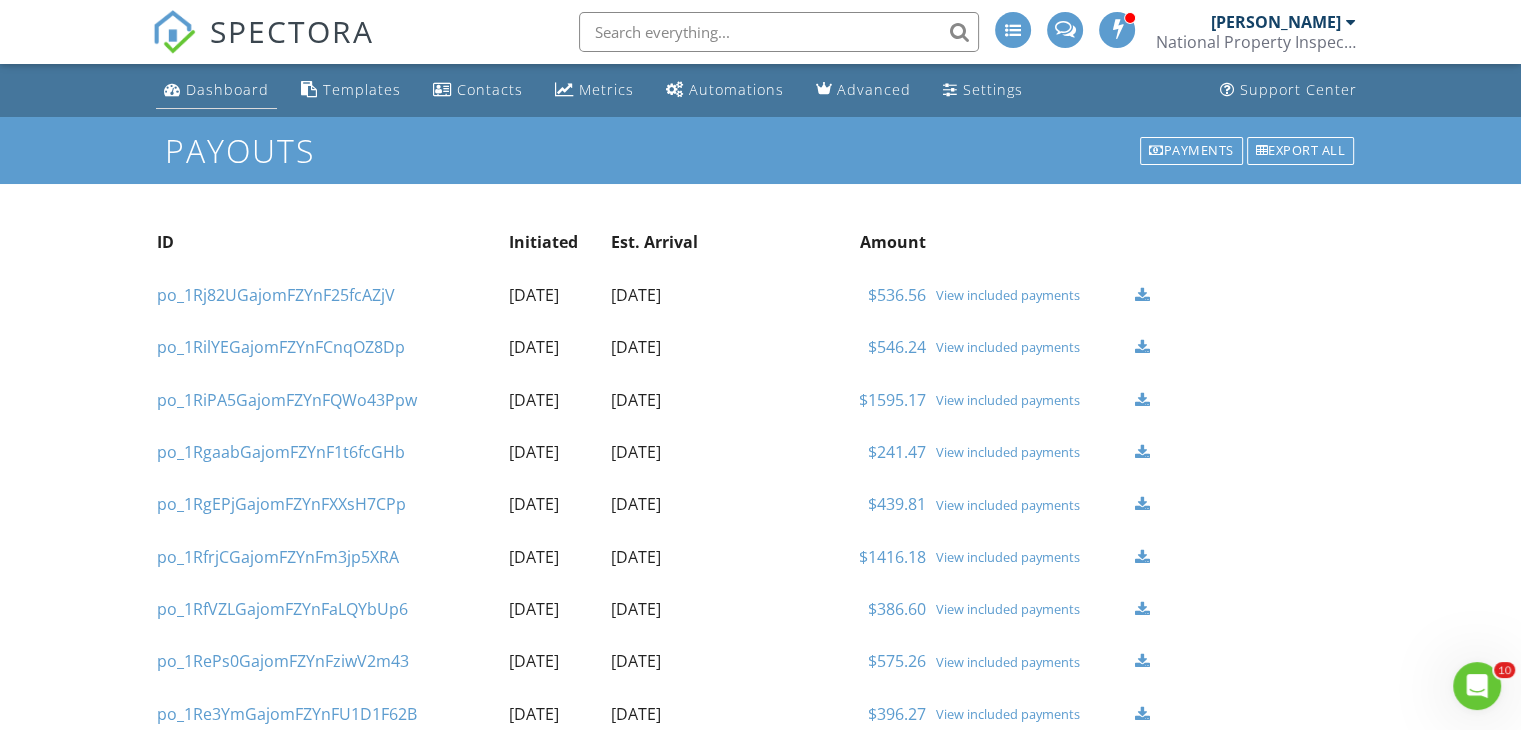 click on "Dashboard" at bounding box center (227, 89) 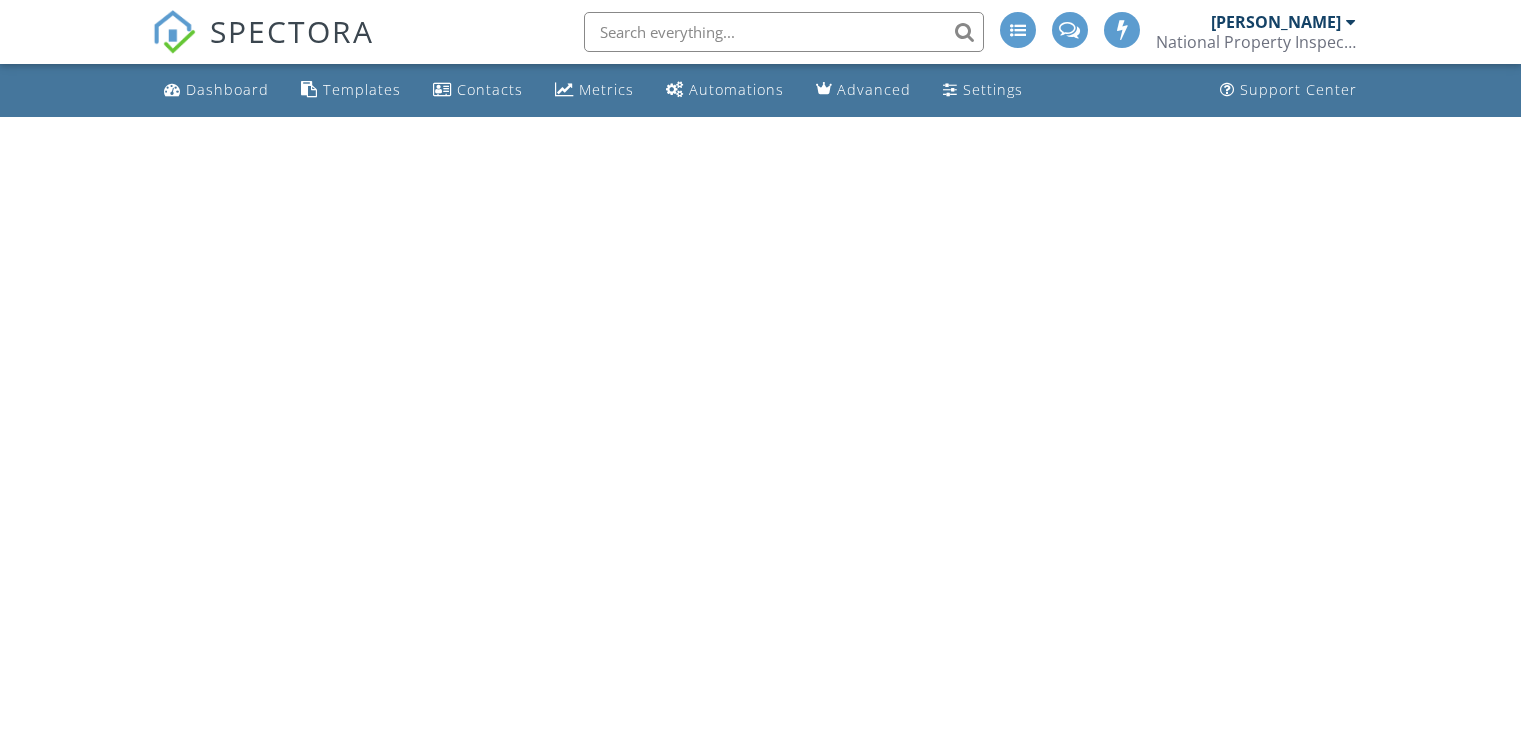 scroll, scrollTop: 0, scrollLeft: 0, axis: both 